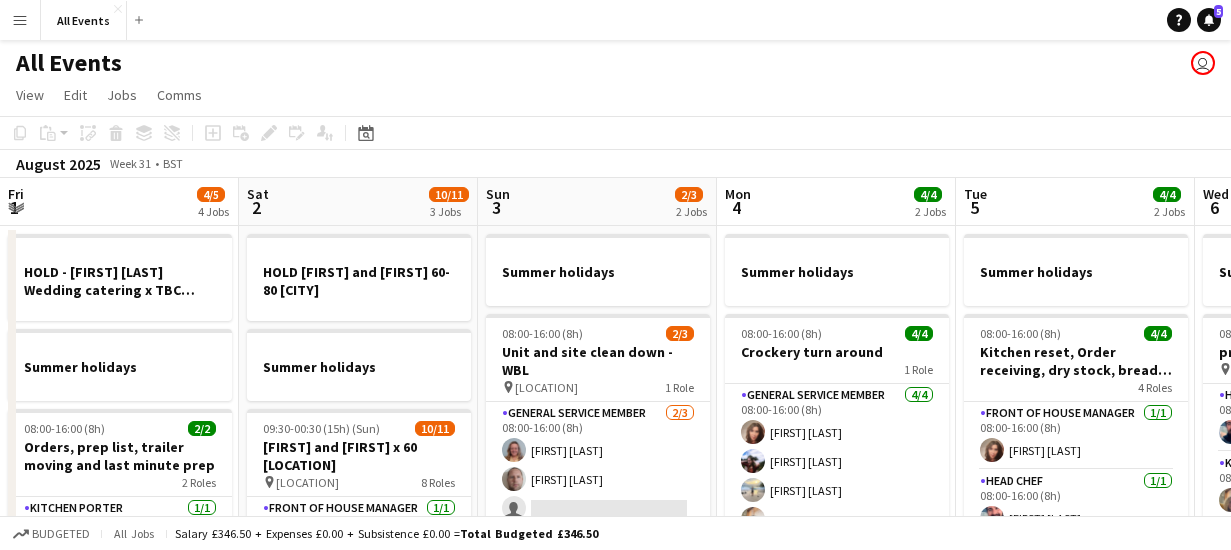 scroll, scrollTop: 0, scrollLeft: 0, axis: both 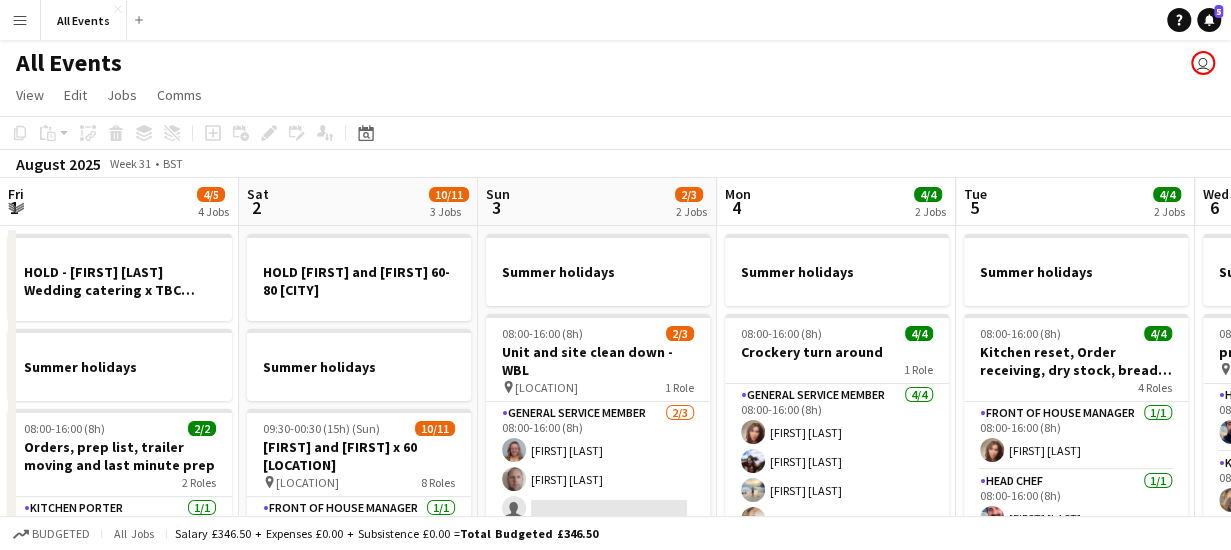 click on "Tue   5   4/4   2 Jobs" at bounding box center (1075, 202) 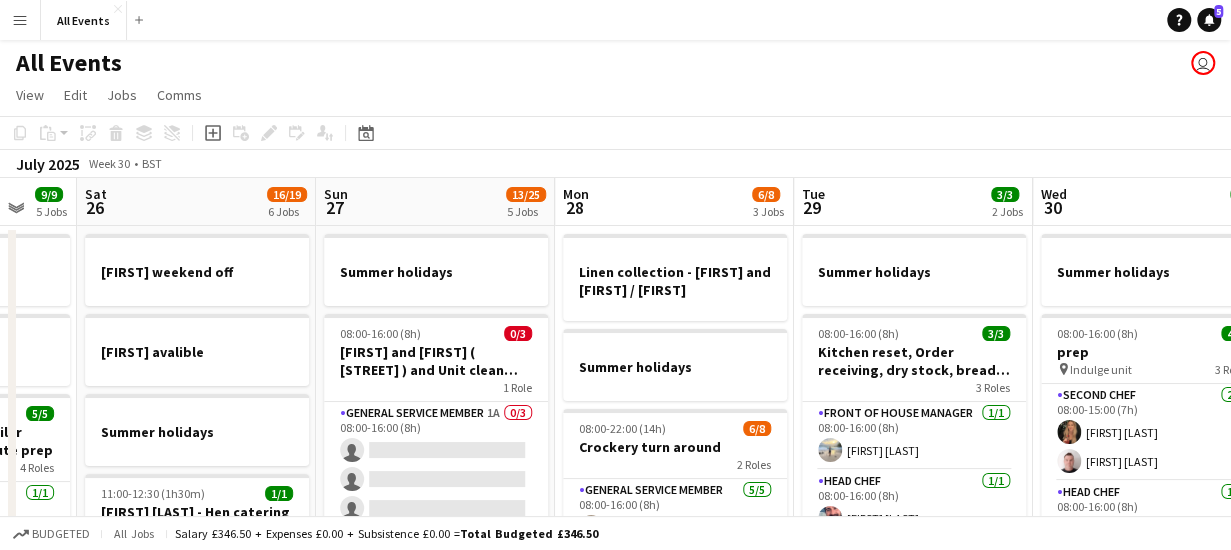 scroll, scrollTop: 0, scrollLeft: 400, axis: horizontal 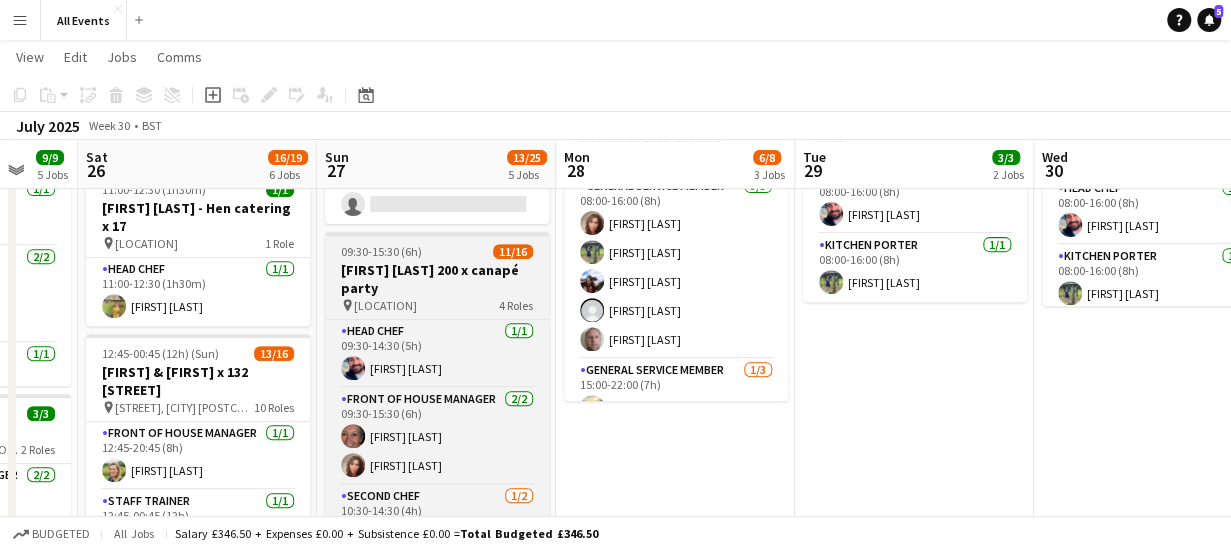 click on "[FIRST] [LAST] 200 x canapé party" at bounding box center [437, 279] 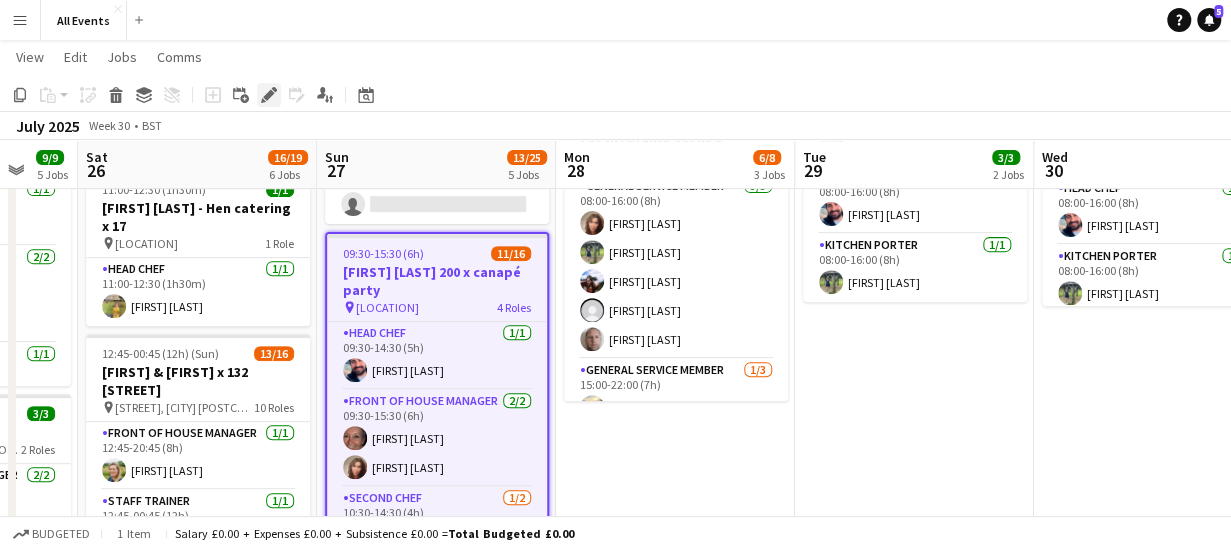 click 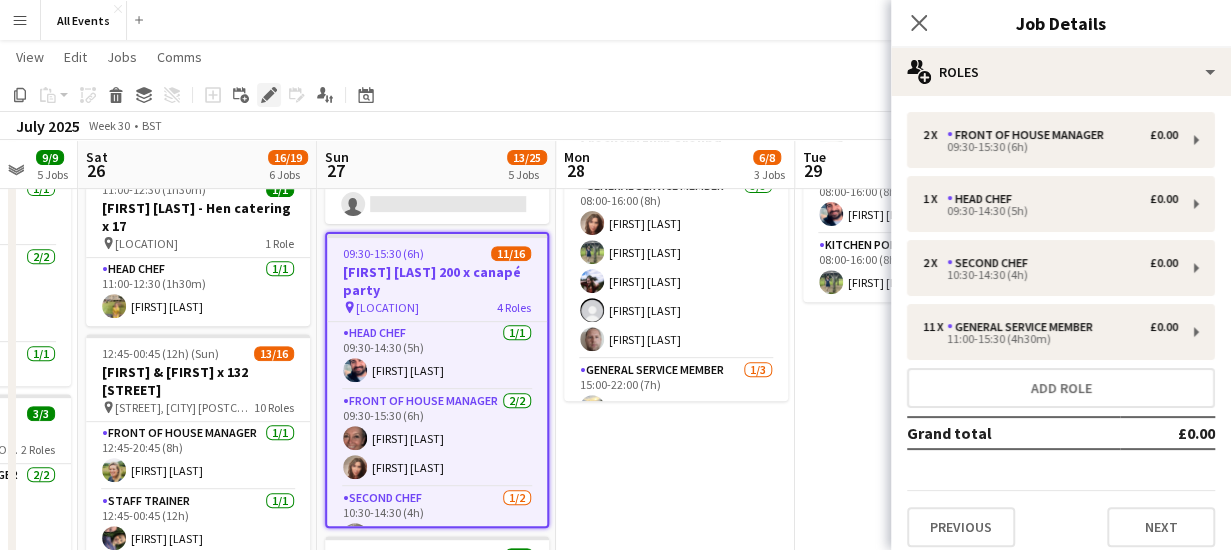 type on "**********" 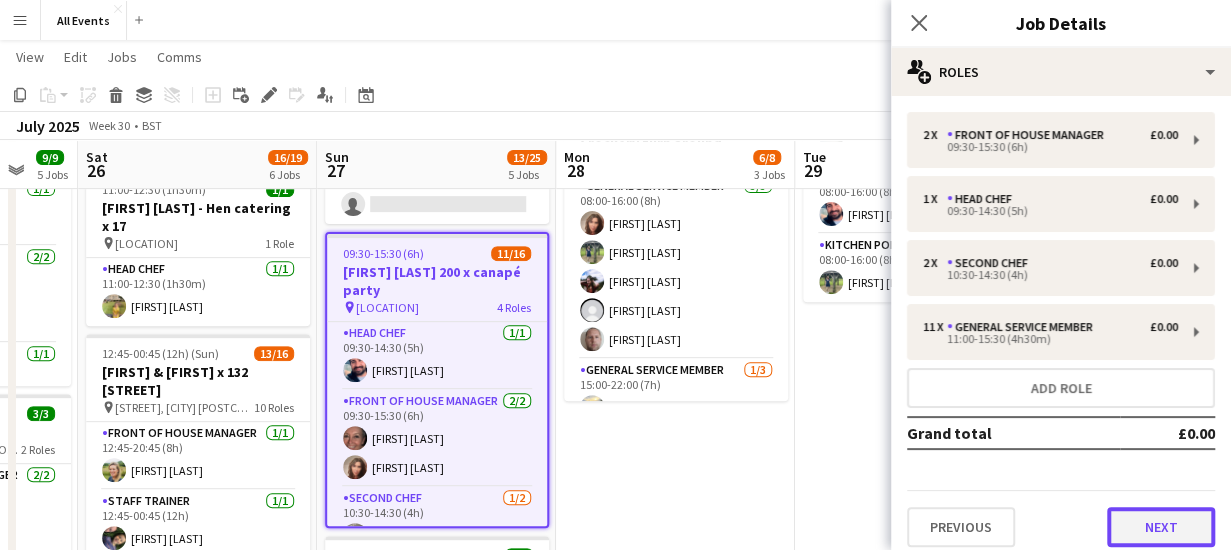 click on "Next" at bounding box center (1161, 527) 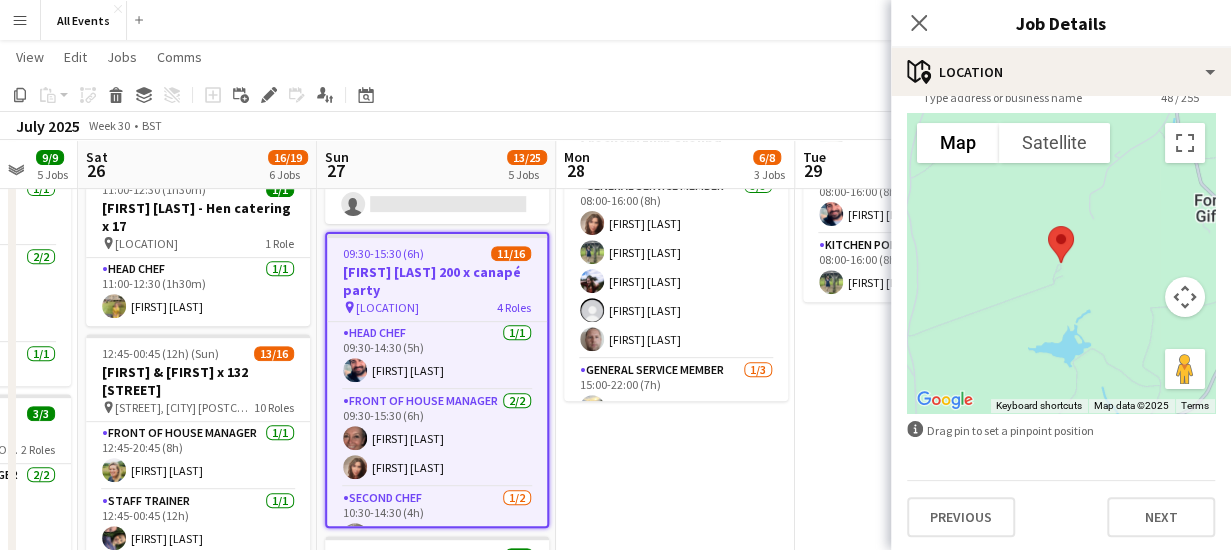 scroll, scrollTop: 156, scrollLeft: 0, axis: vertical 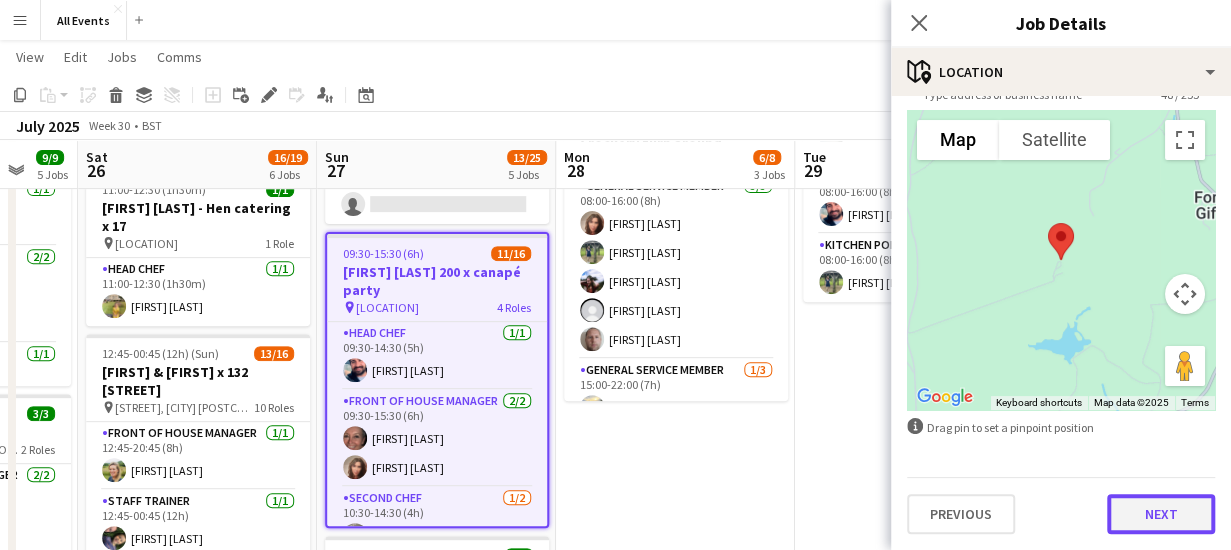 click on "Next" at bounding box center (1161, 514) 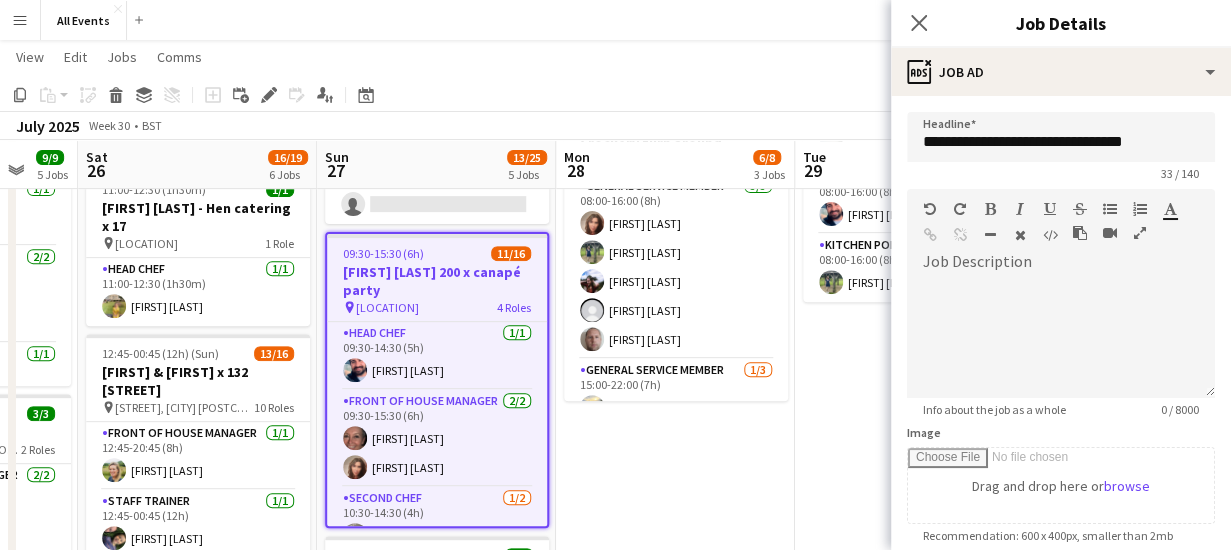 scroll, scrollTop: 0, scrollLeft: 0, axis: both 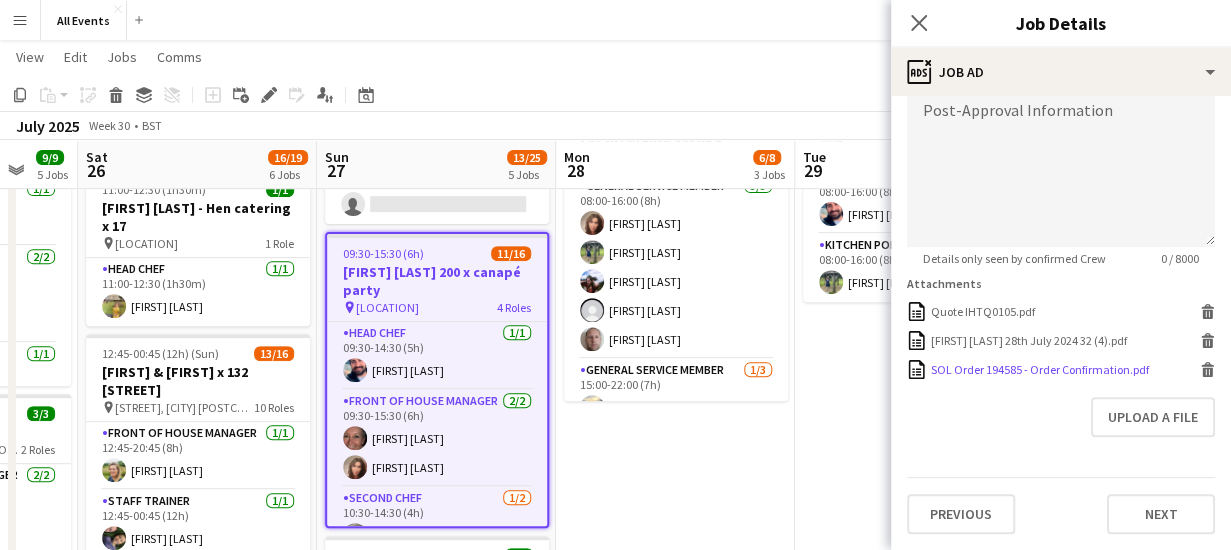 click 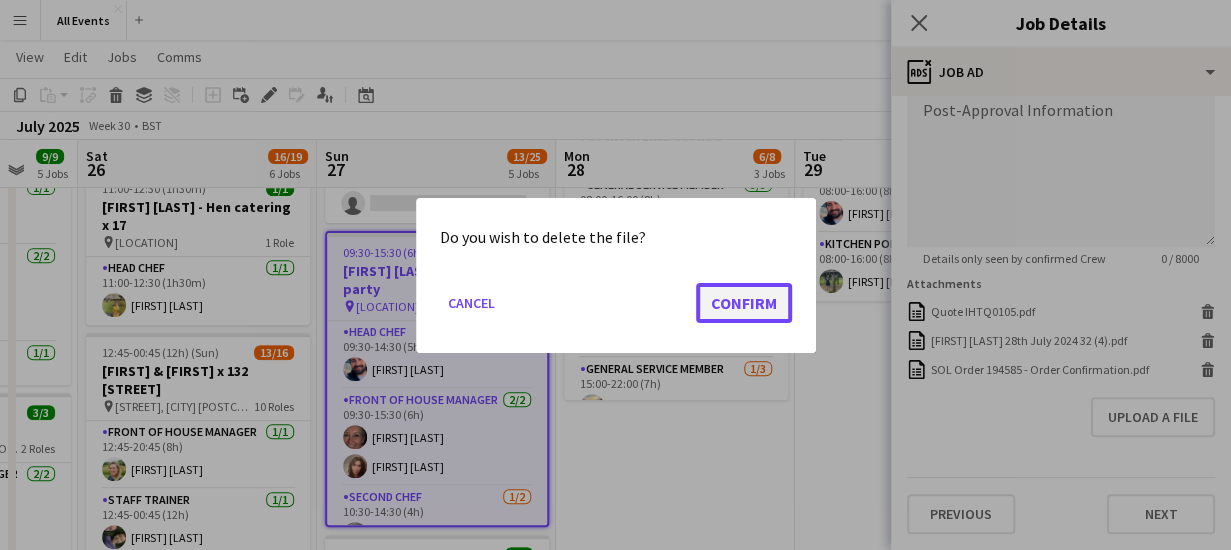 click on "Confirm" 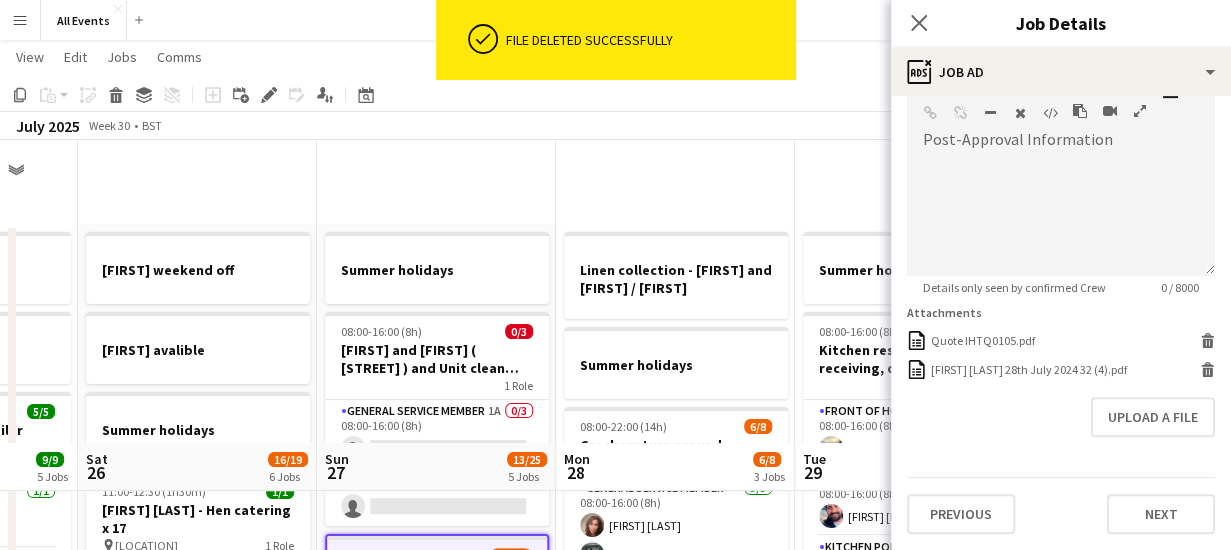 scroll, scrollTop: 302, scrollLeft: 0, axis: vertical 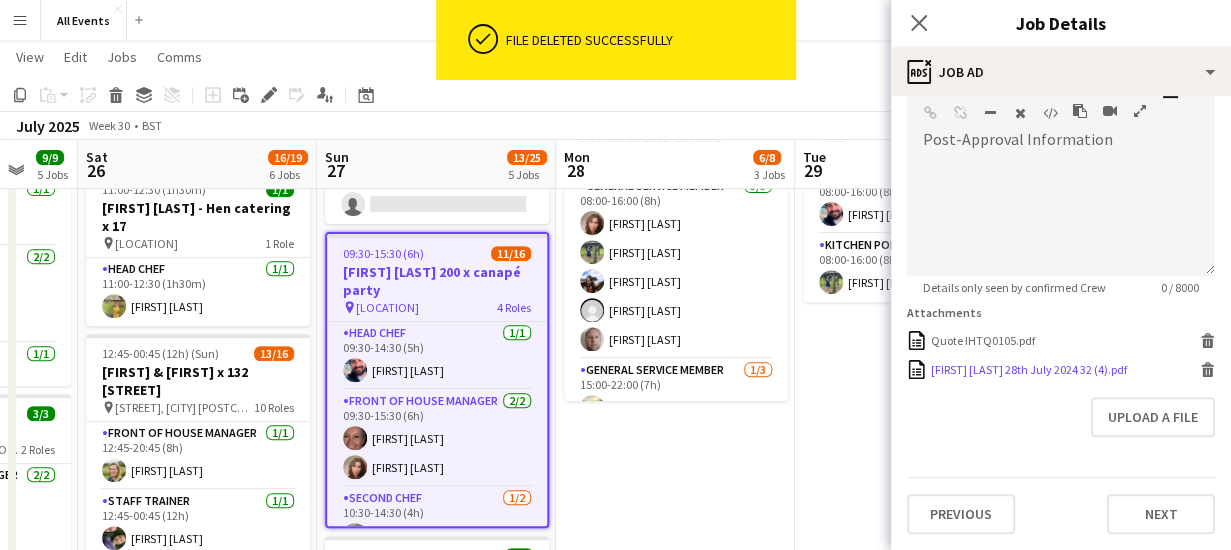 click on "Delete" 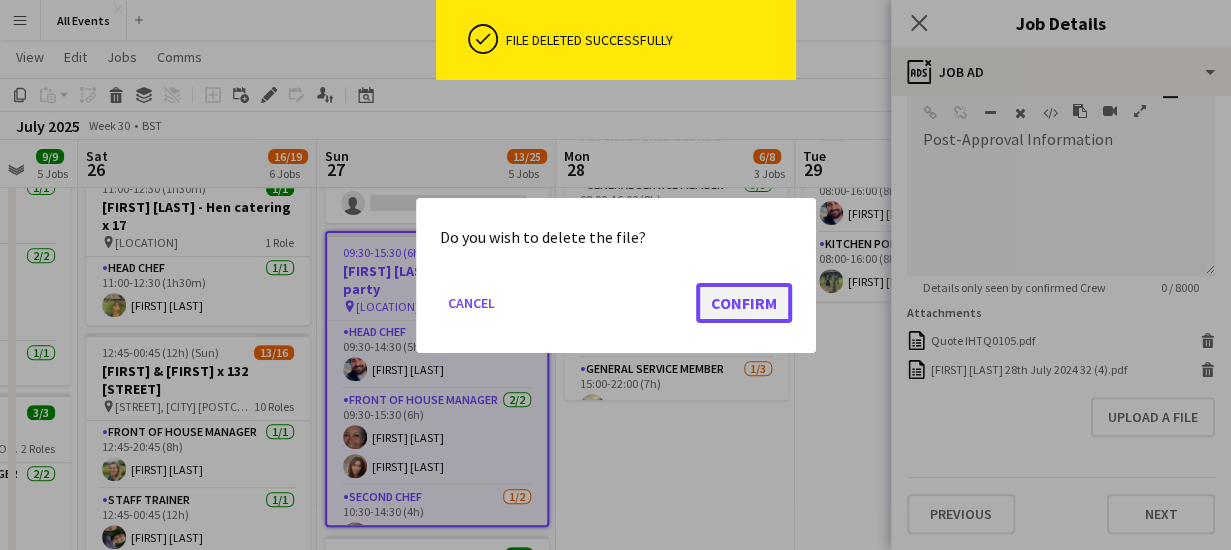 click on "Confirm" 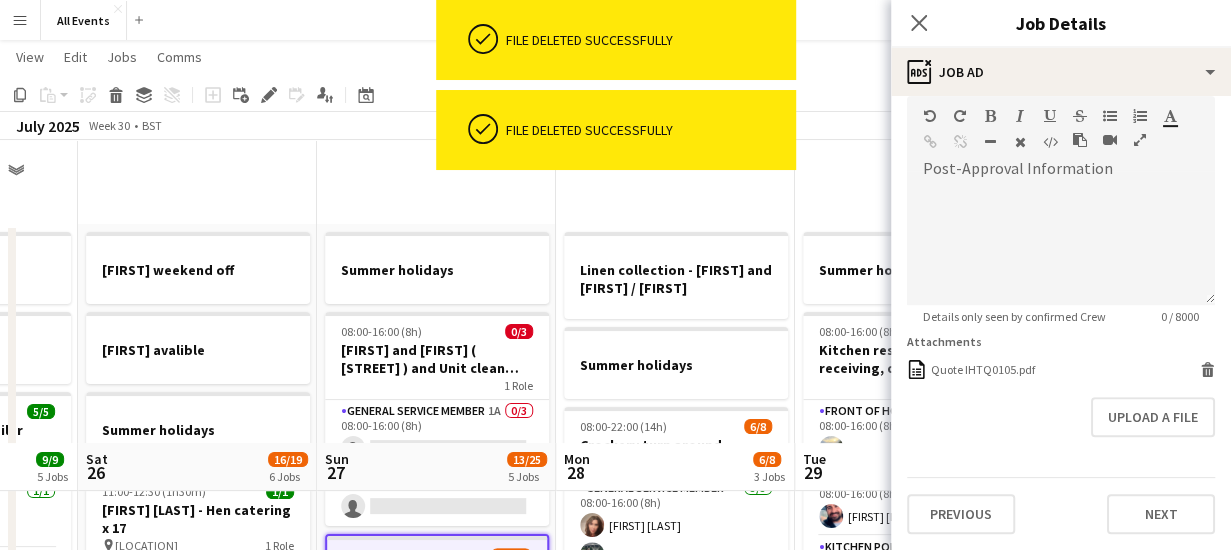 scroll, scrollTop: 302, scrollLeft: 0, axis: vertical 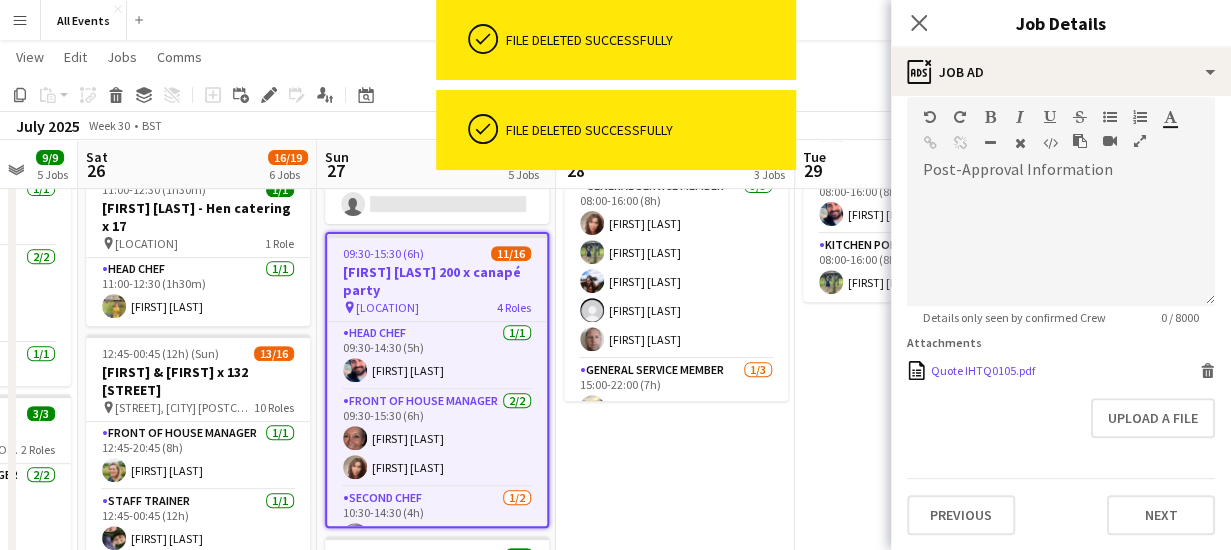 click 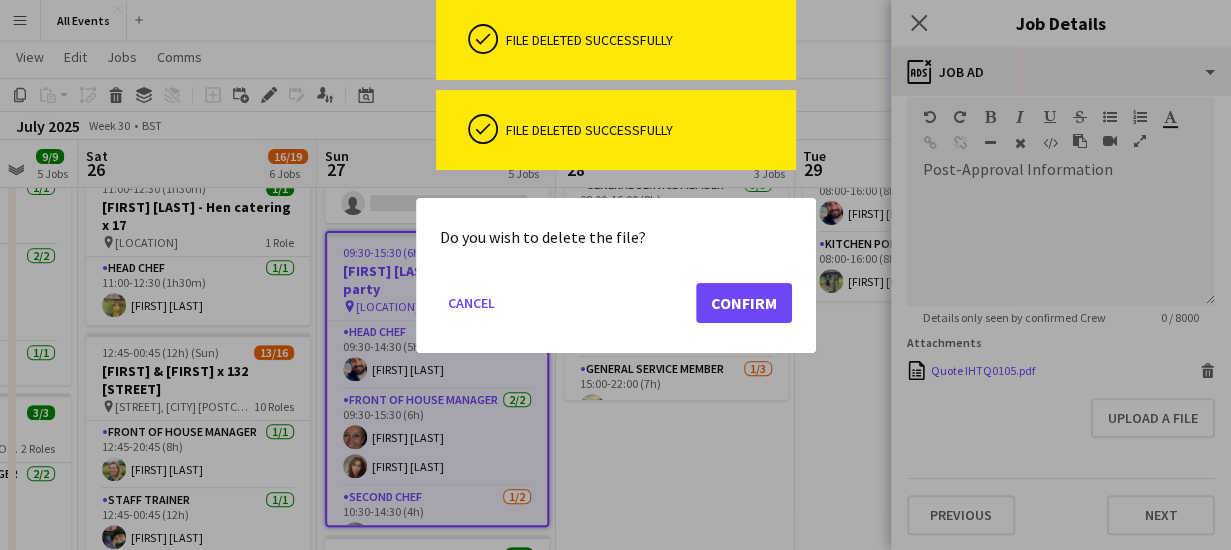 scroll, scrollTop: 0, scrollLeft: 0, axis: both 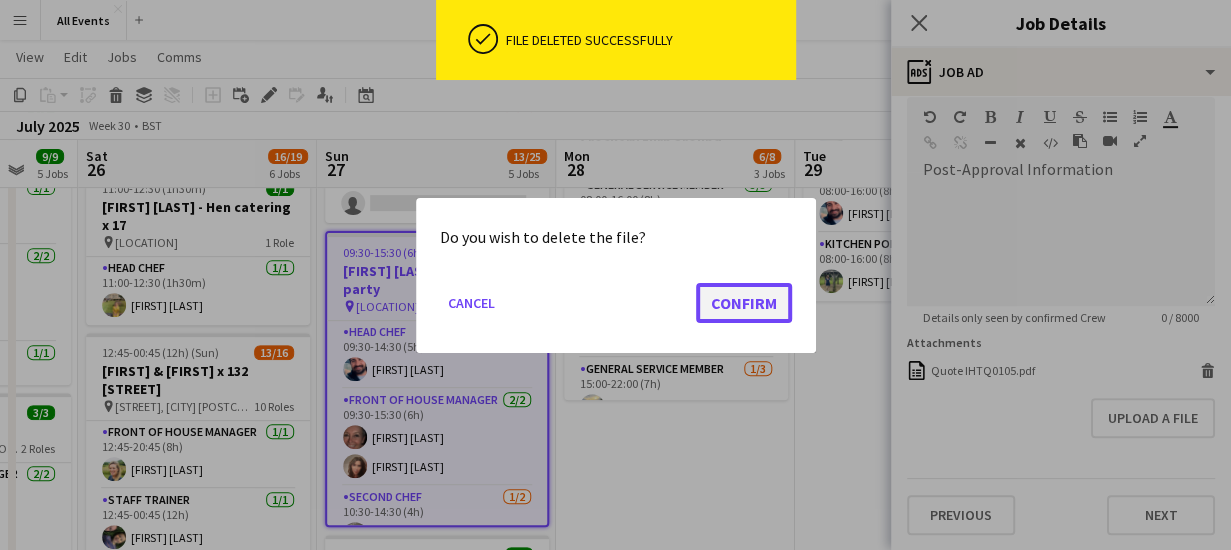 click on "Confirm" 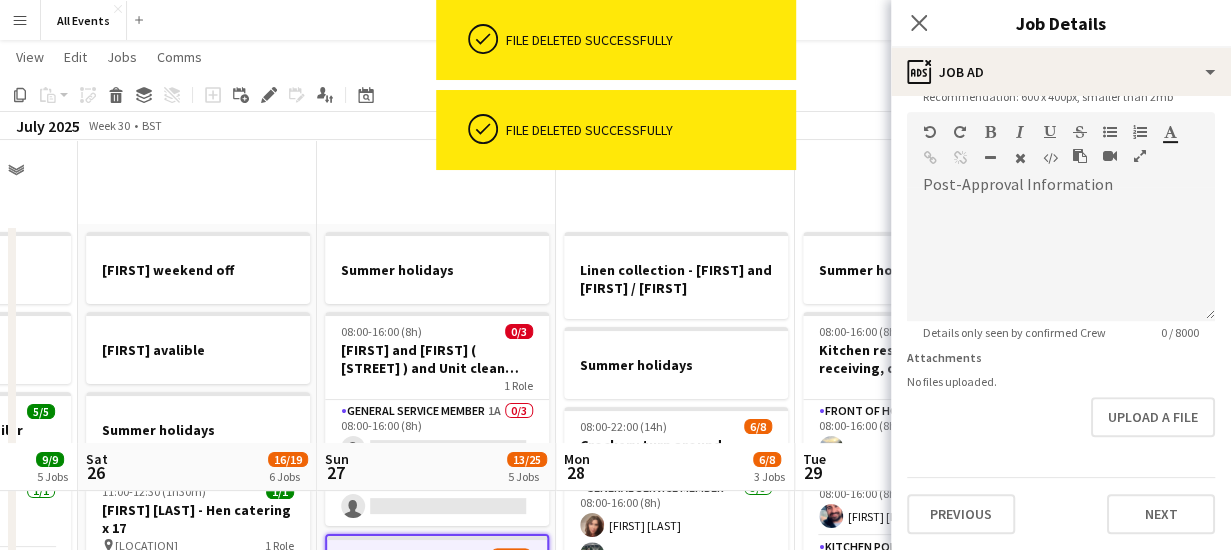scroll, scrollTop: 302, scrollLeft: 0, axis: vertical 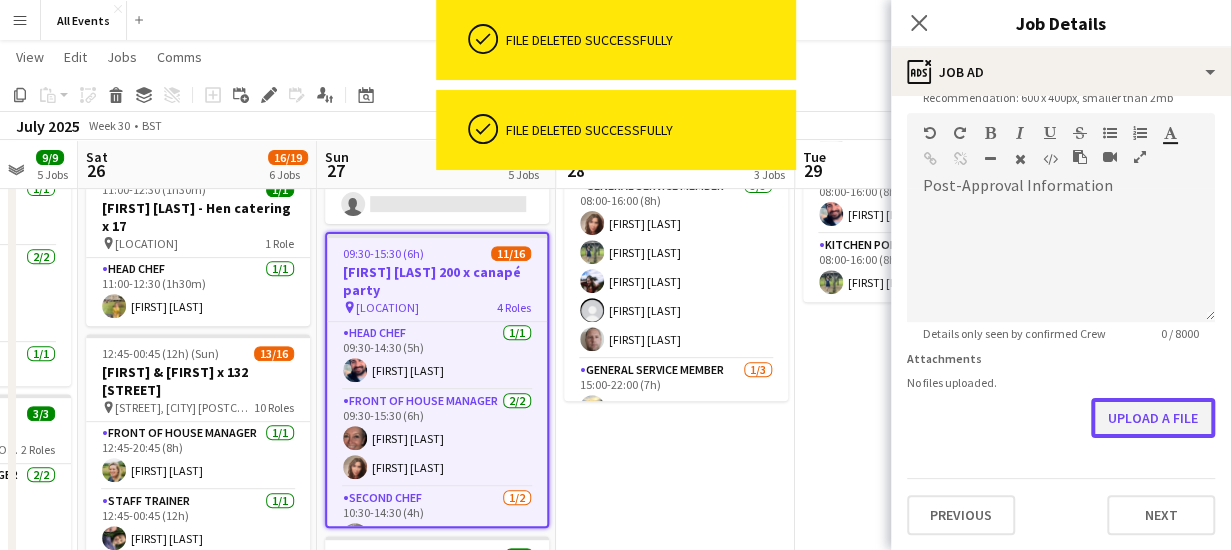 click on "Upload a file" at bounding box center (1153, 418) 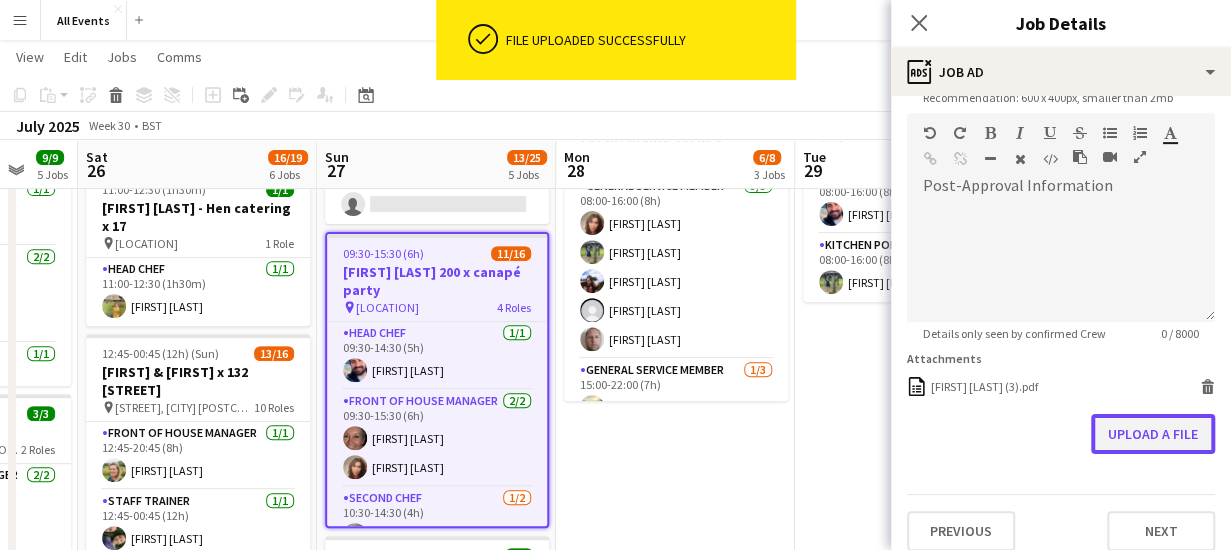 click on "Upload a file" at bounding box center (1153, 434) 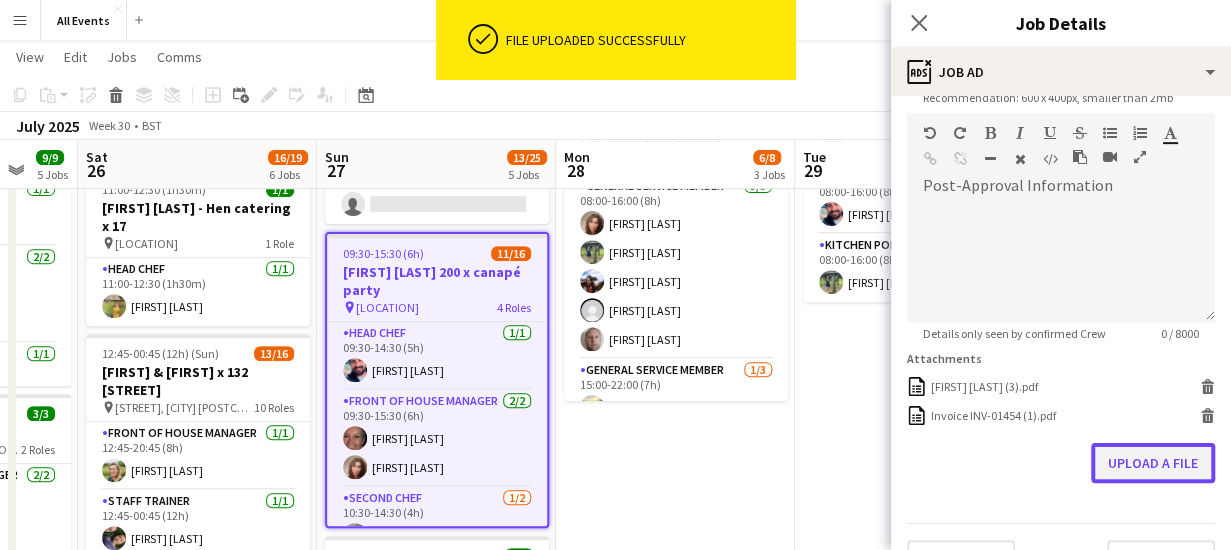 click on "Upload a file" at bounding box center [1153, 463] 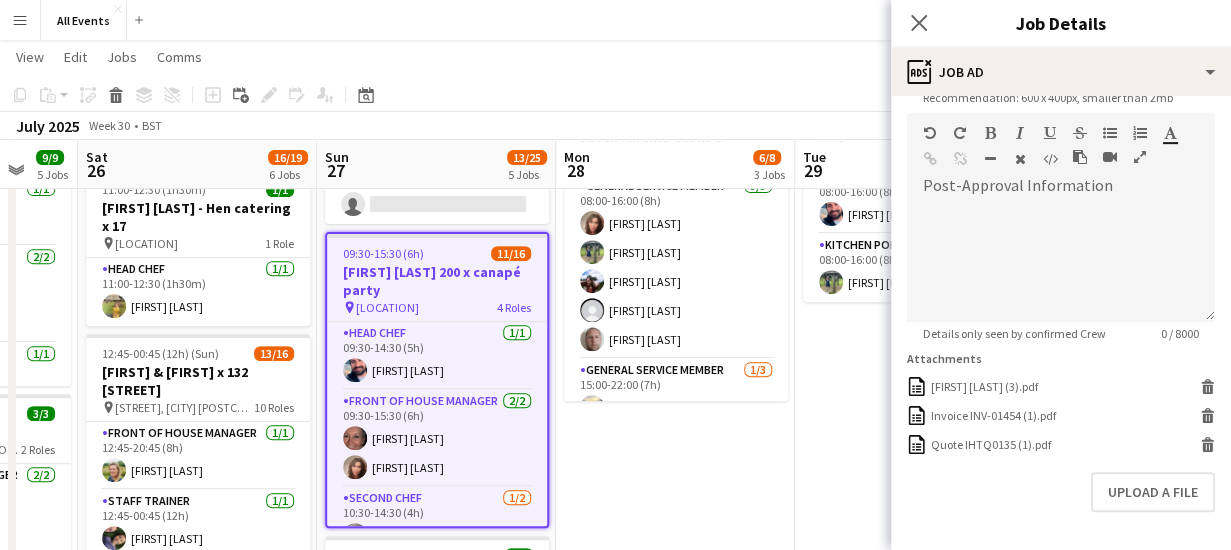 scroll, scrollTop: 512, scrollLeft: 0, axis: vertical 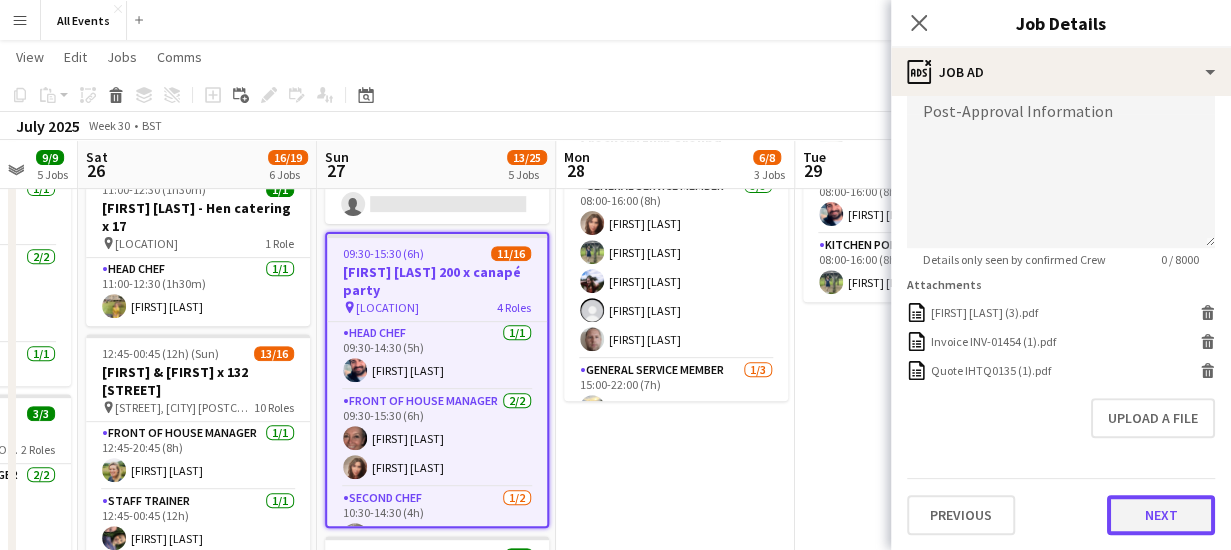 click on "Next" at bounding box center [1161, 515] 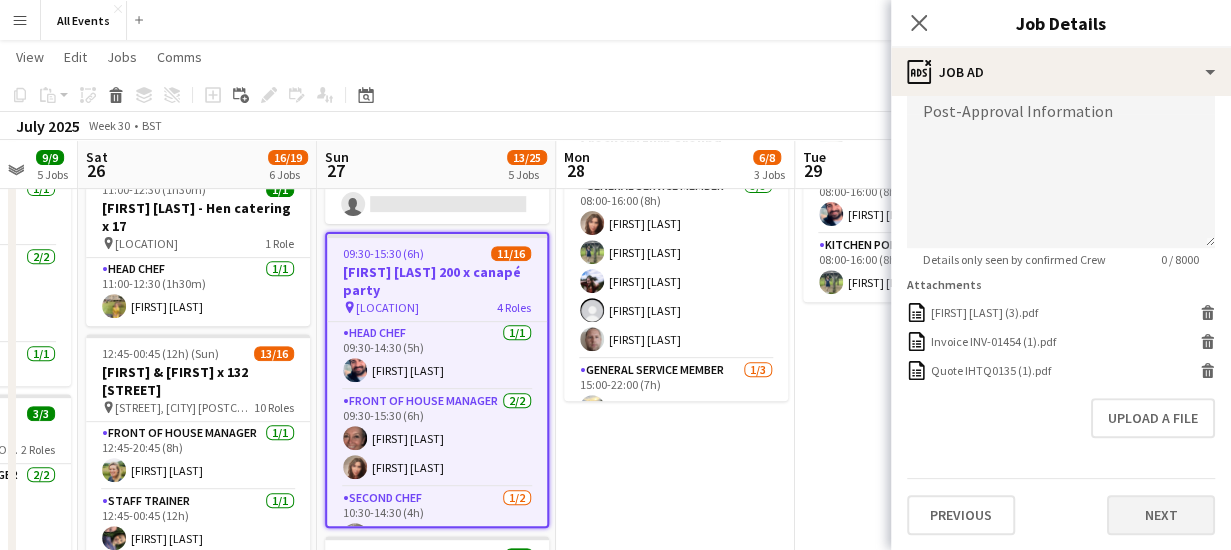 scroll, scrollTop: 0, scrollLeft: 0, axis: both 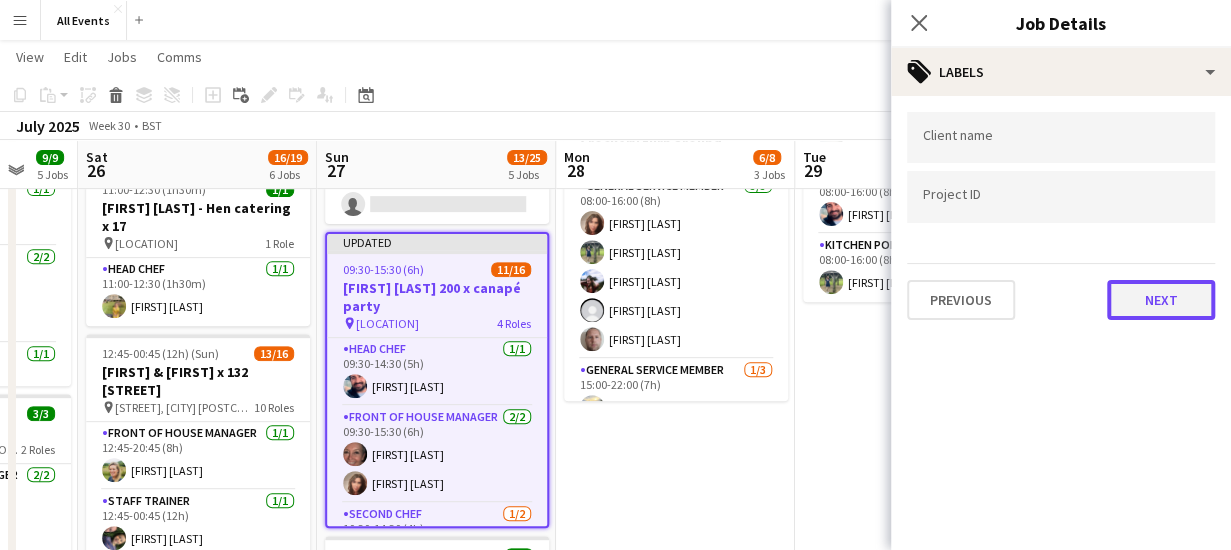 click on "Next" at bounding box center [1161, 300] 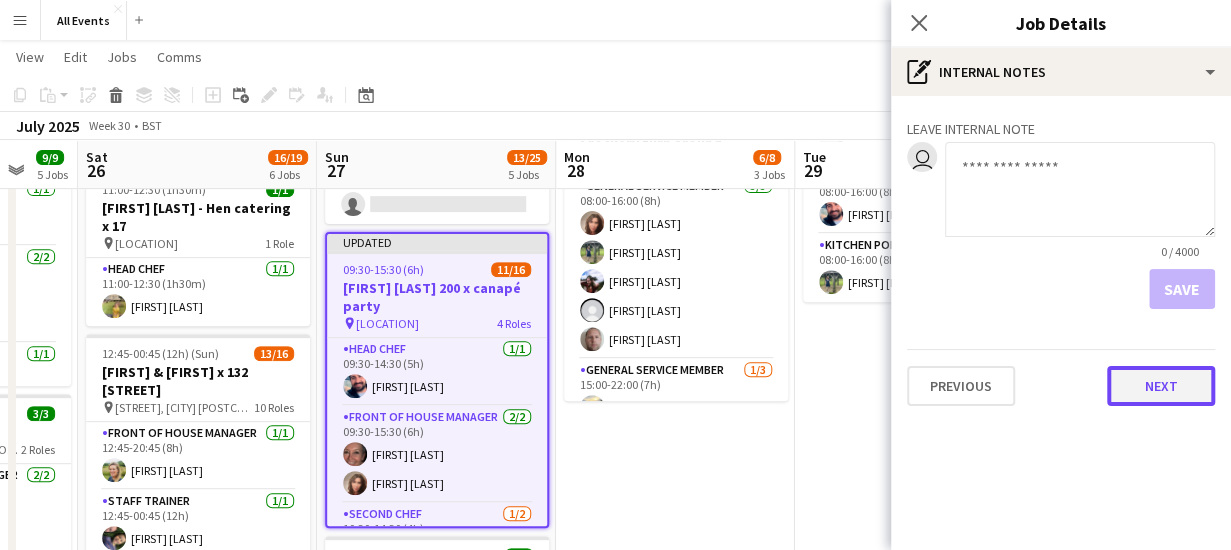 click on "Next" at bounding box center [1161, 386] 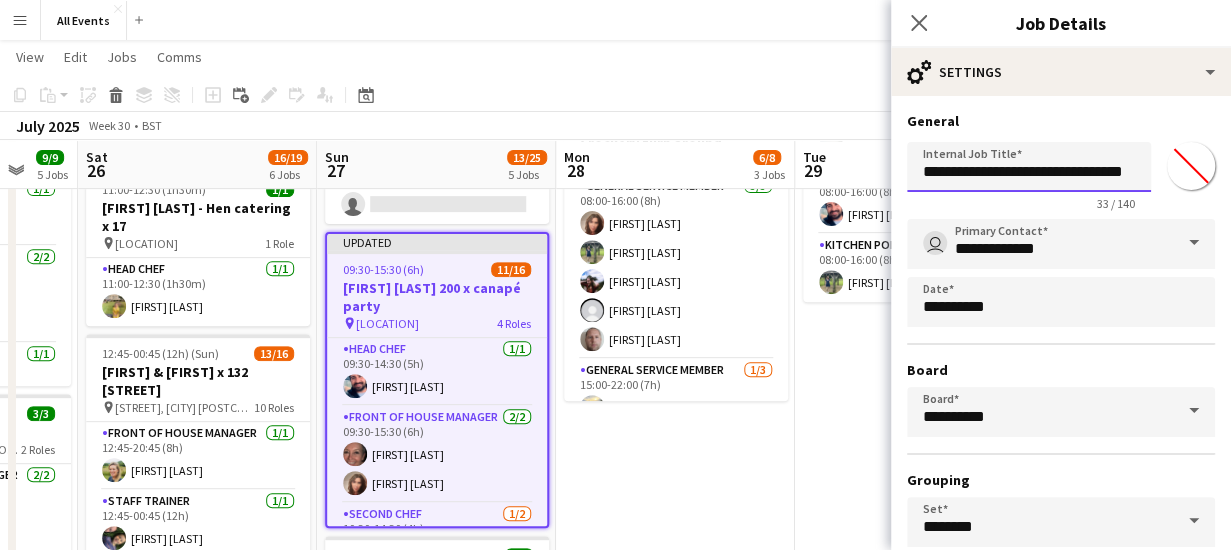 click on "**********" at bounding box center [1029, 167] 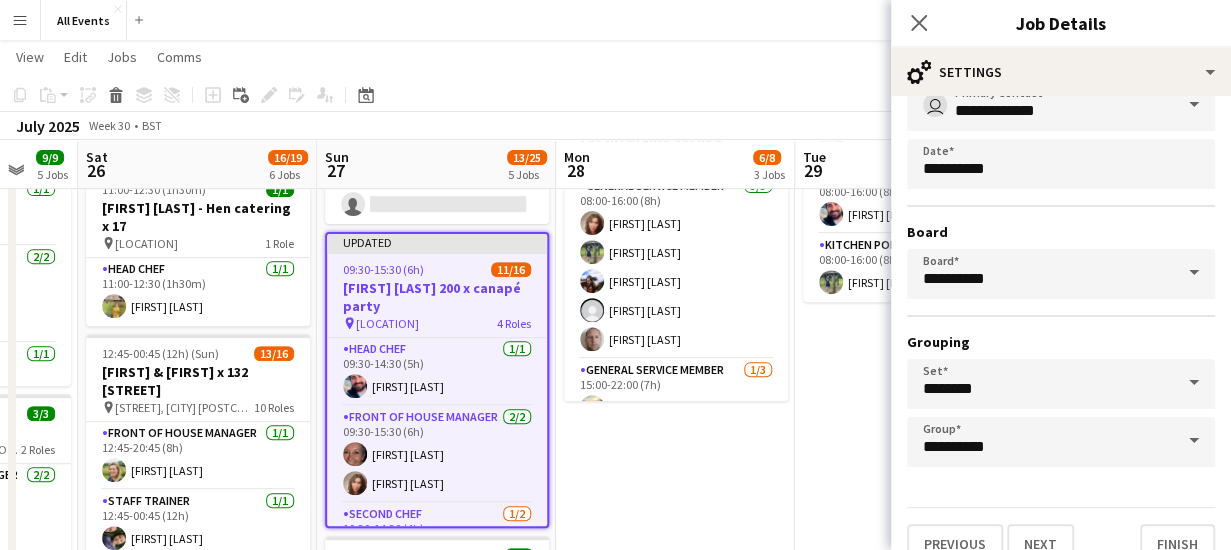 scroll, scrollTop: 168, scrollLeft: 0, axis: vertical 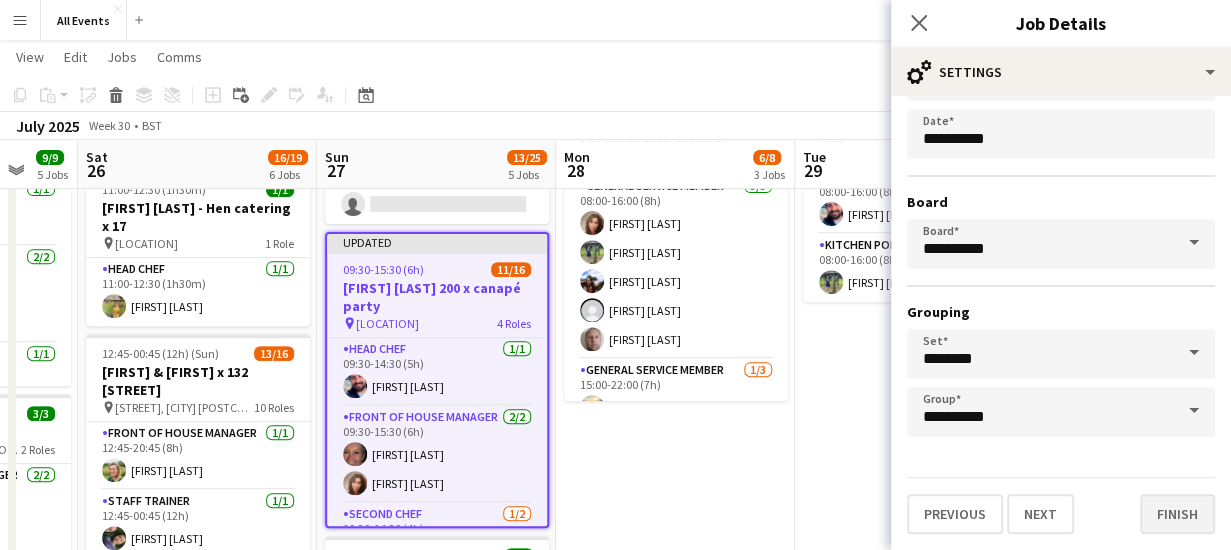 type on "**********" 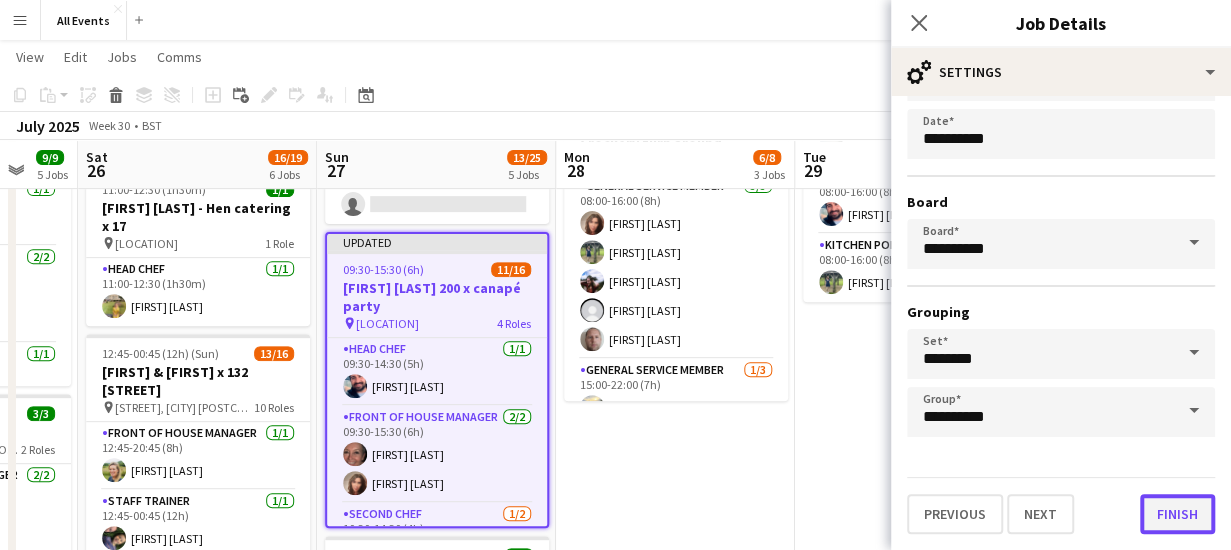click on "Finish" at bounding box center (1177, 514) 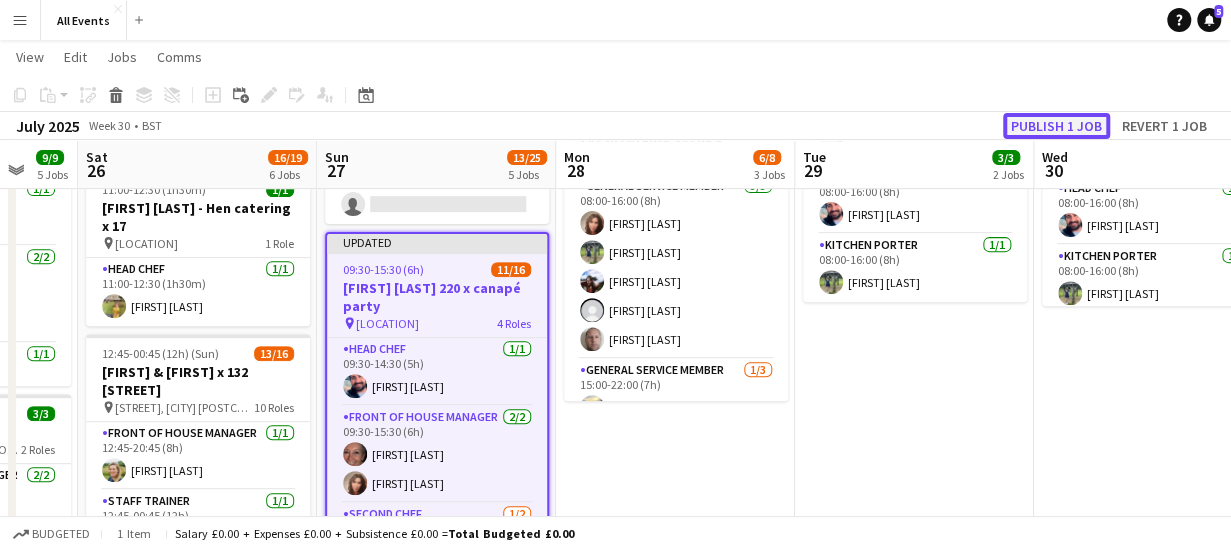 click on "Publish 1 job" 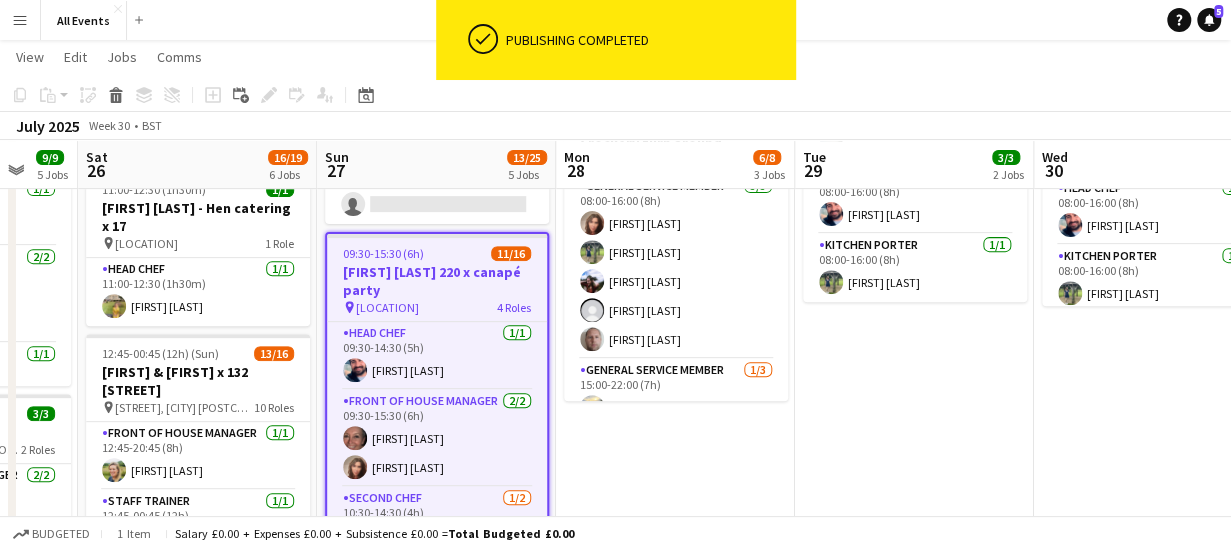 click on "Summer holidays 08:00-16:00 (8h) 3/3 Kitchen reset, Order receiving, dry stock, bread and cake day 3 Roles Front of House Manager 1/1 08:00-16:00 (8h) [FIRST] [LAST] Head Chef 1/1 08:00-16:00 (8h) [FIRST] [LAST] Kitchen Porter 1/1 08:00-16:00 (8h) [FIRST] [LAST]" at bounding box center (914, 480) 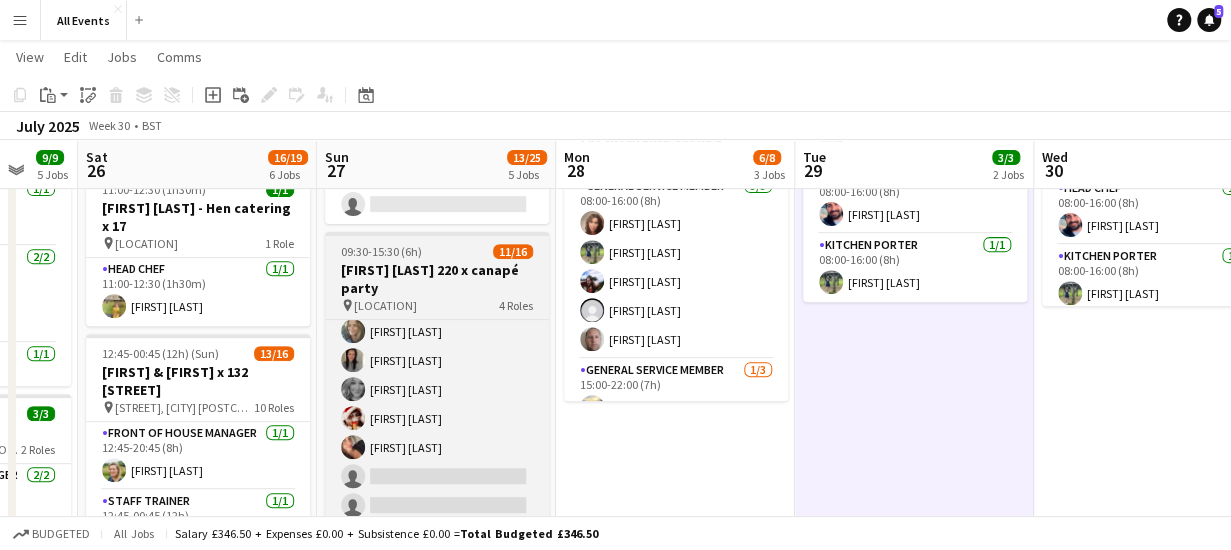 scroll, scrollTop: 411, scrollLeft: 0, axis: vertical 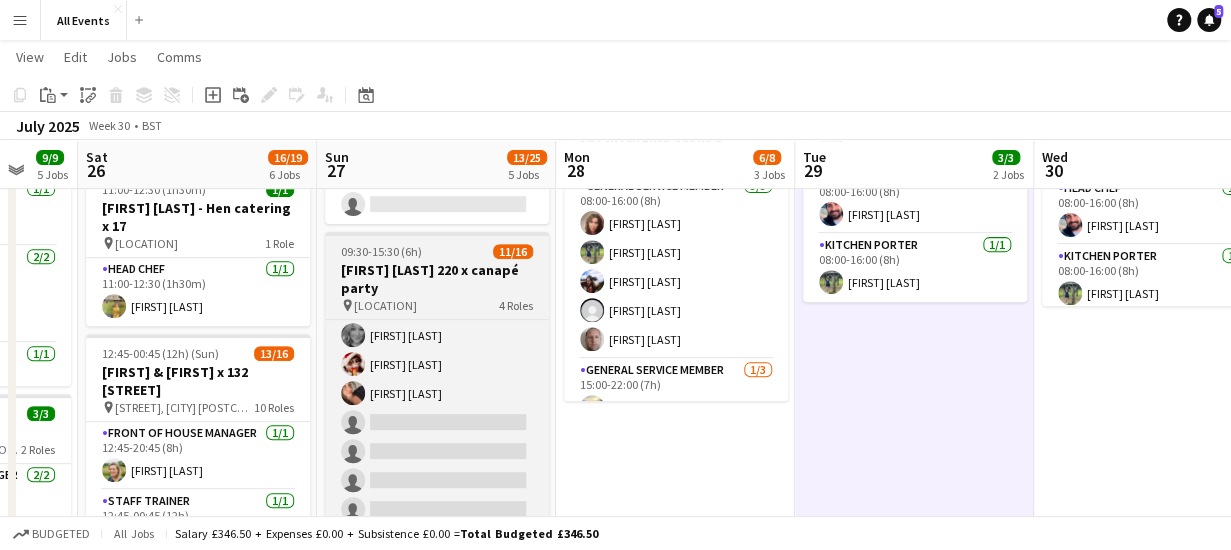 click on "[FIRST] [LAST] 220 x canapé party" at bounding box center (437, 279) 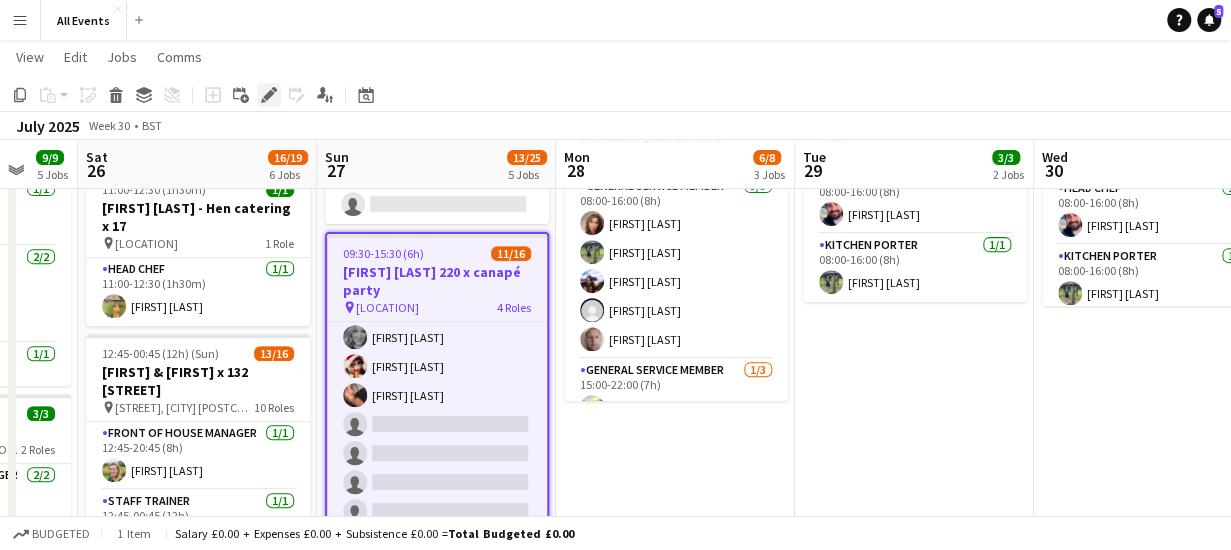 click 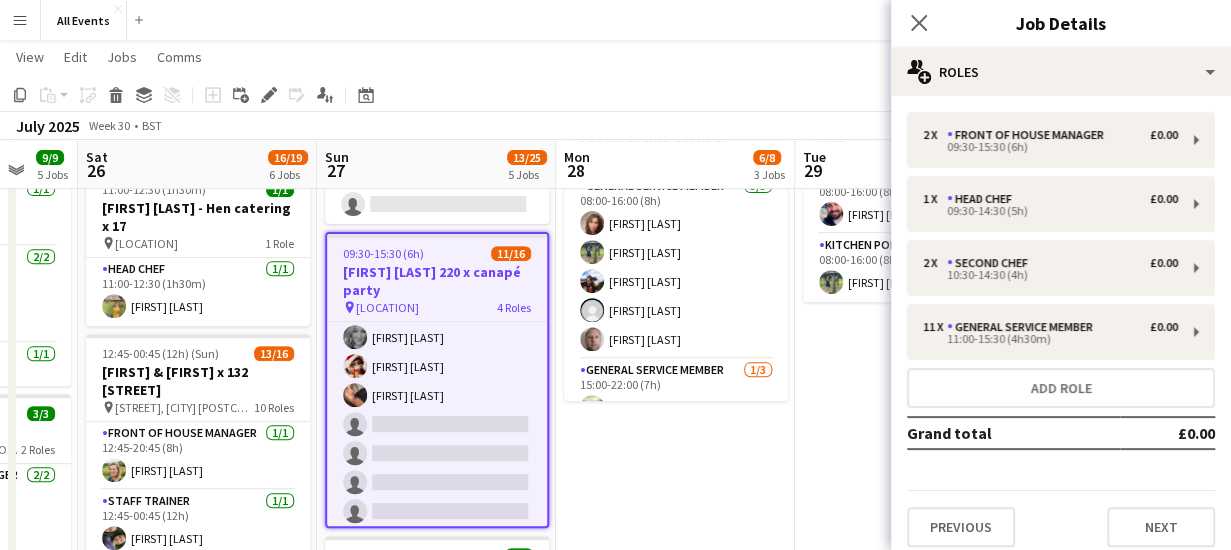 scroll, scrollTop: 12, scrollLeft: 0, axis: vertical 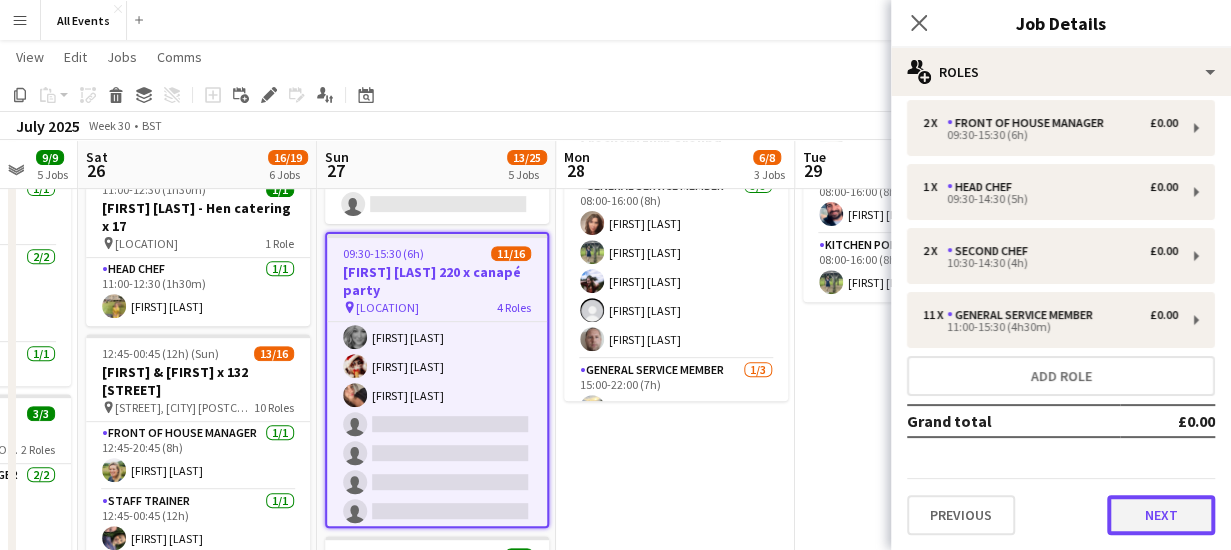 click on "Next" at bounding box center [1161, 515] 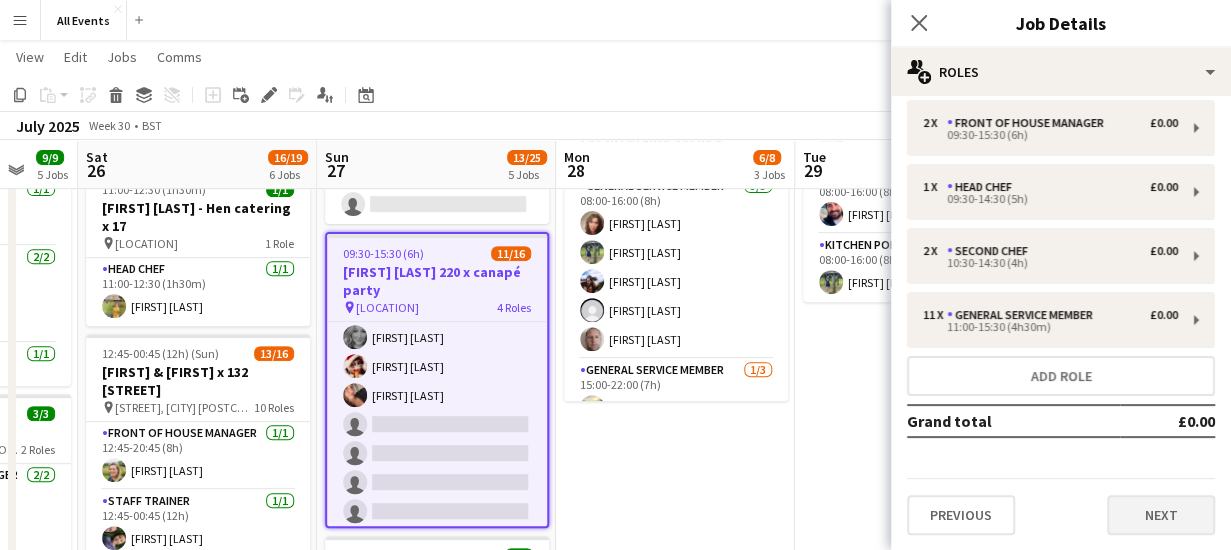 scroll, scrollTop: 0, scrollLeft: 0, axis: both 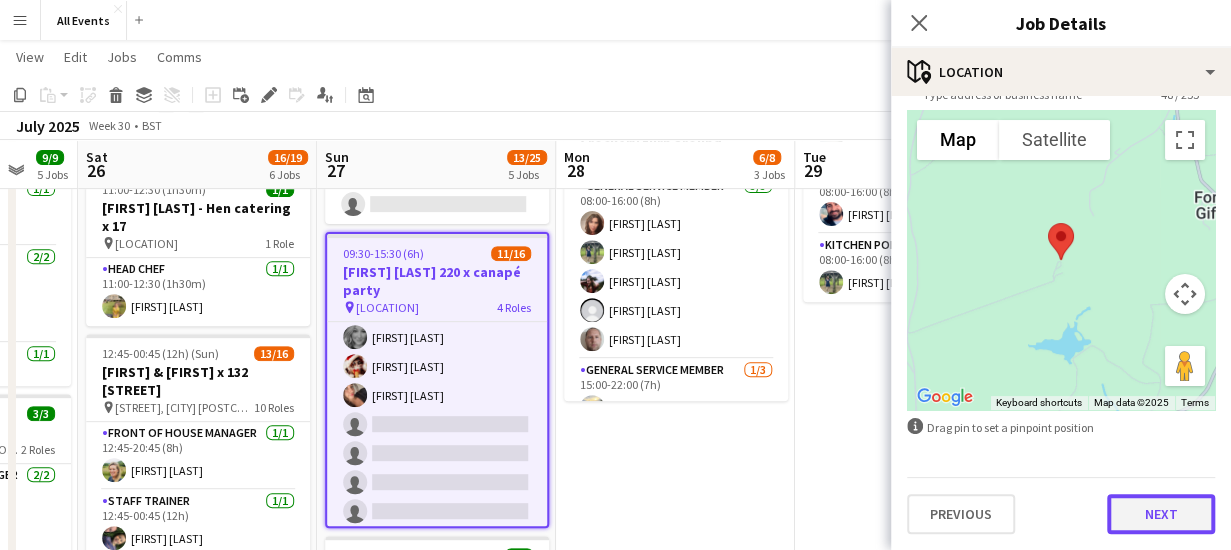 click on "Next" at bounding box center [1161, 514] 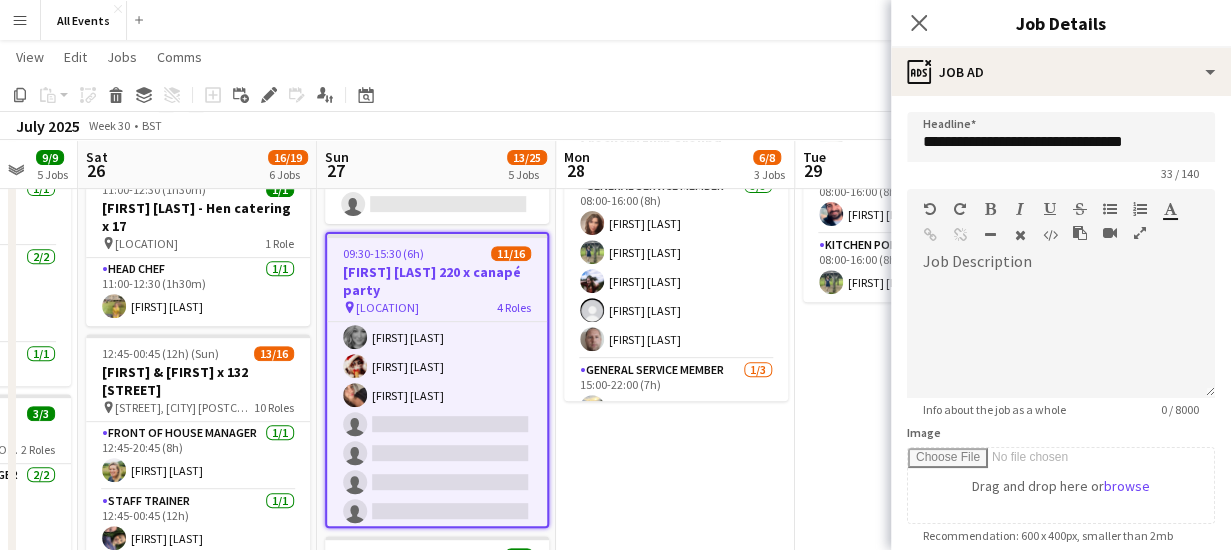 scroll, scrollTop: 0, scrollLeft: 0, axis: both 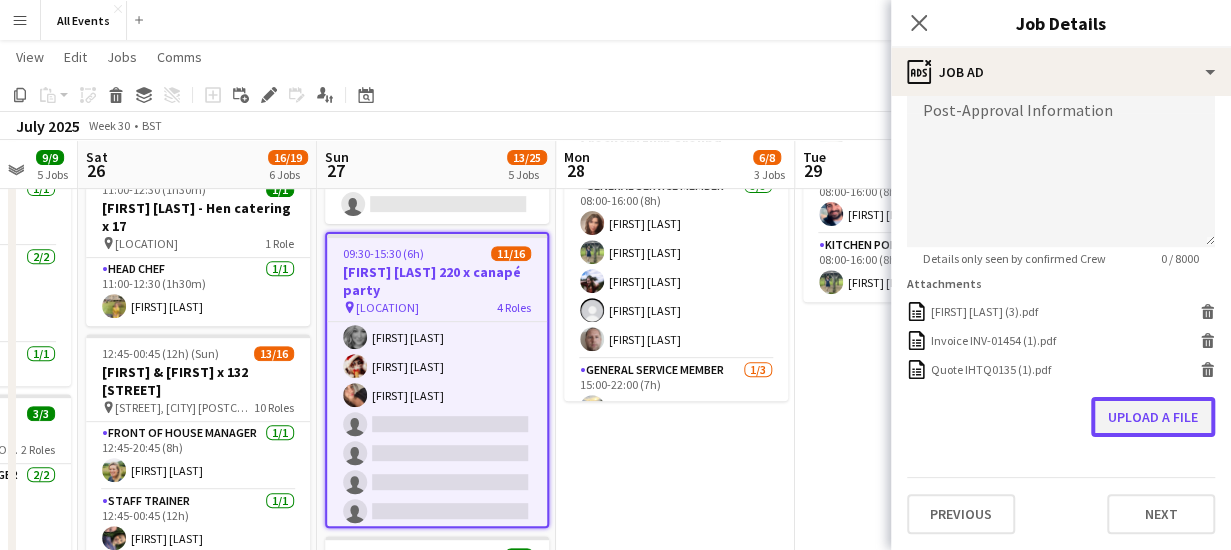 click on "**********" at bounding box center (1061, 66) 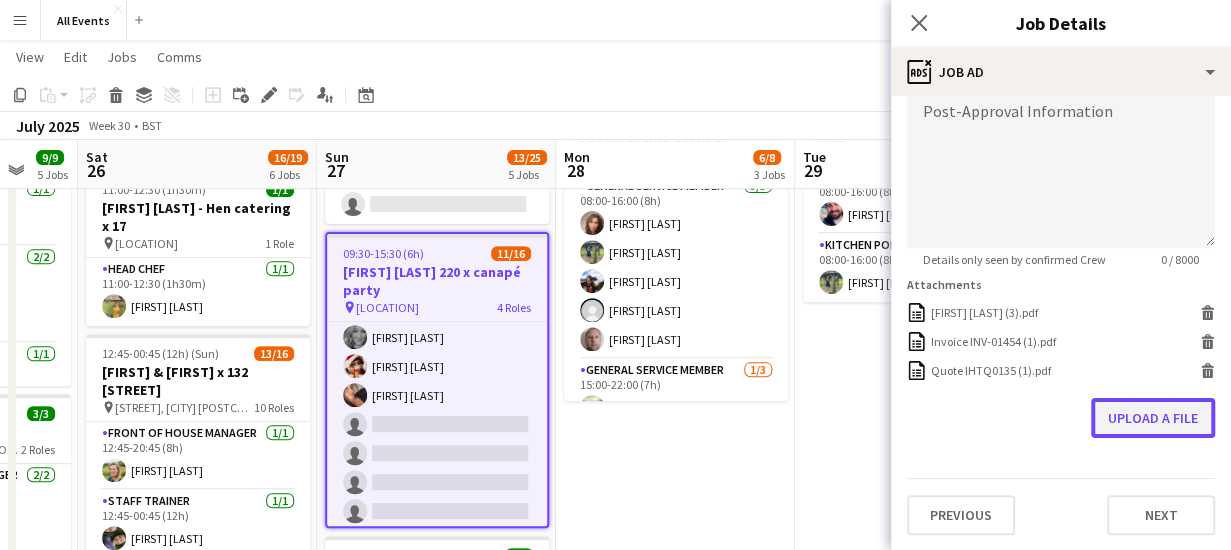 click on "Upload a file" at bounding box center [1153, 418] 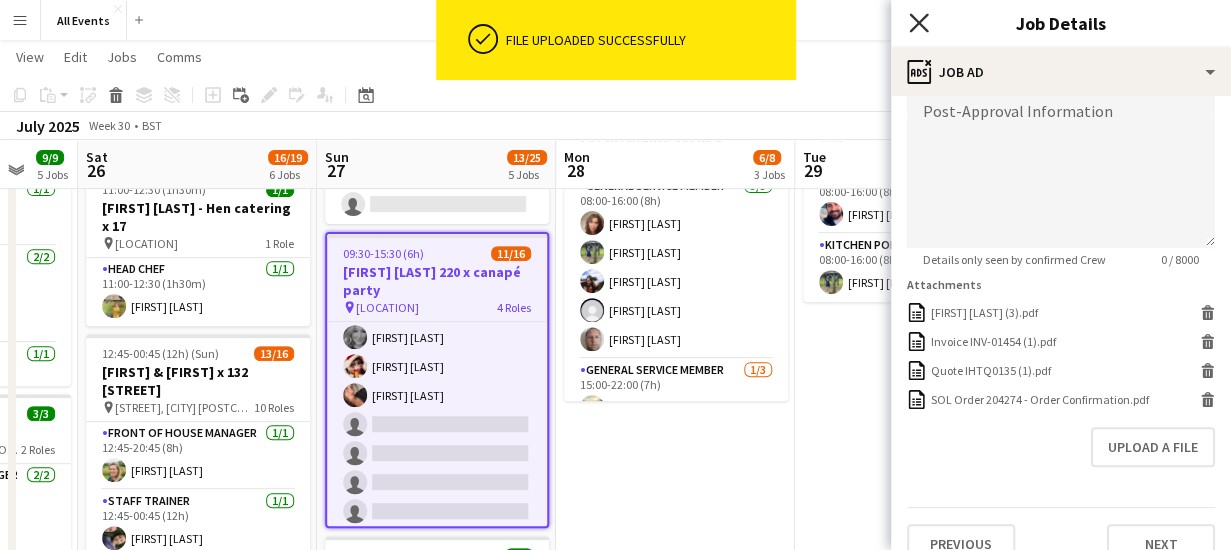 click on "Close pop-in" 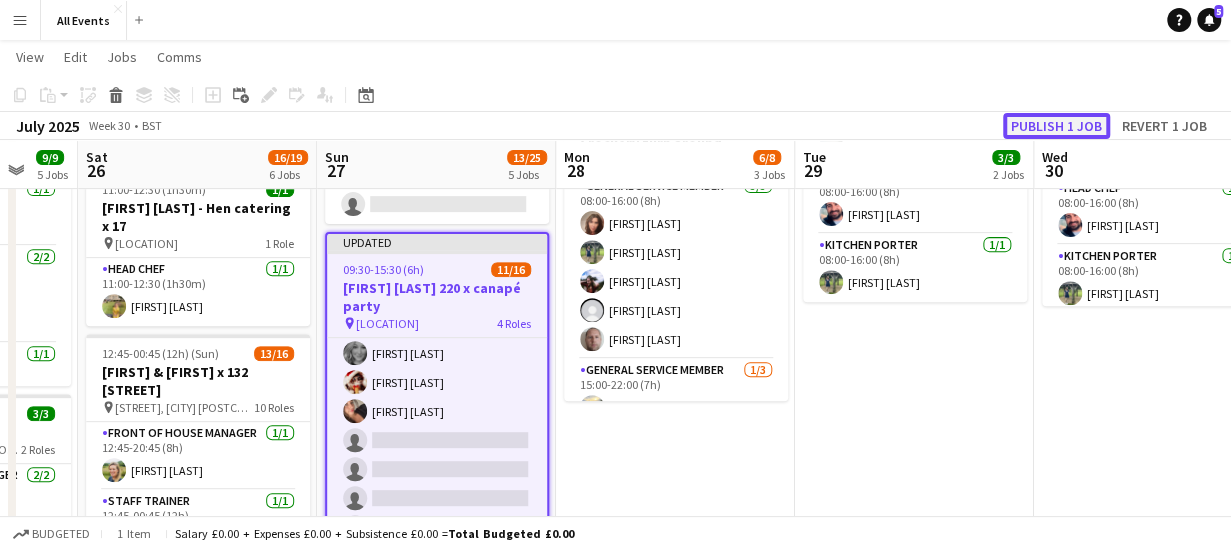 click on "Publish 1 job" 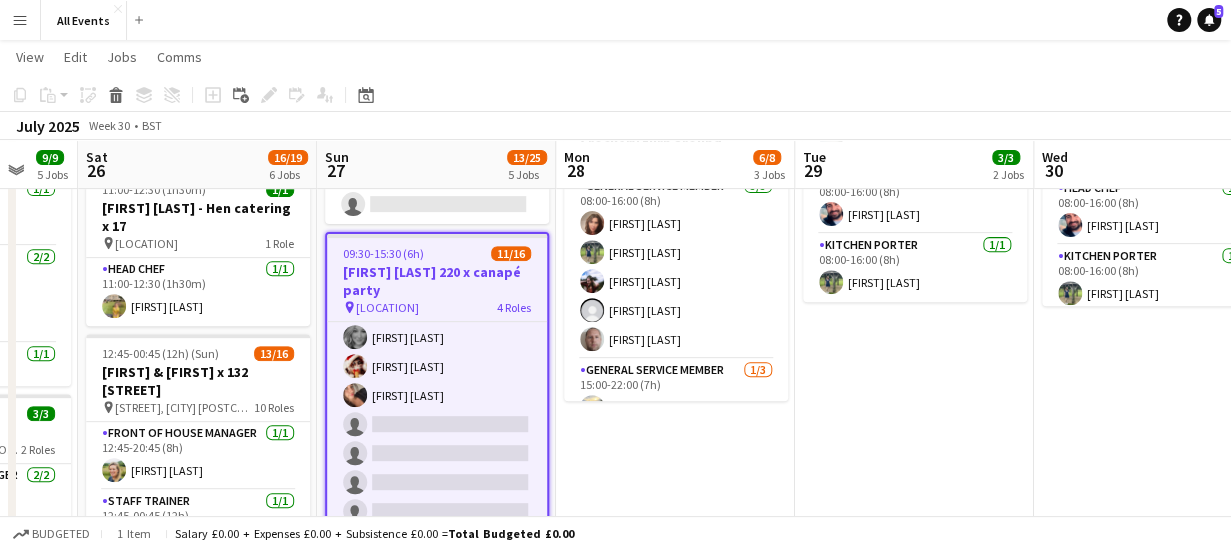 click on "Summer holidays 08:00-16:00 (8h) 3/3 Kitchen reset, Order receiving, dry stock, bread and cake day 3 Roles Front of House Manager 1/1 08:00-16:00 (8h) [FIRST] [LAST] Head Chef 1/1 08:00-16:00 (8h) [FIRST] [LAST] Kitchen Porter 1/1 08:00-16:00 (8h) [FIRST] [LAST]" at bounding box center [914, 480] 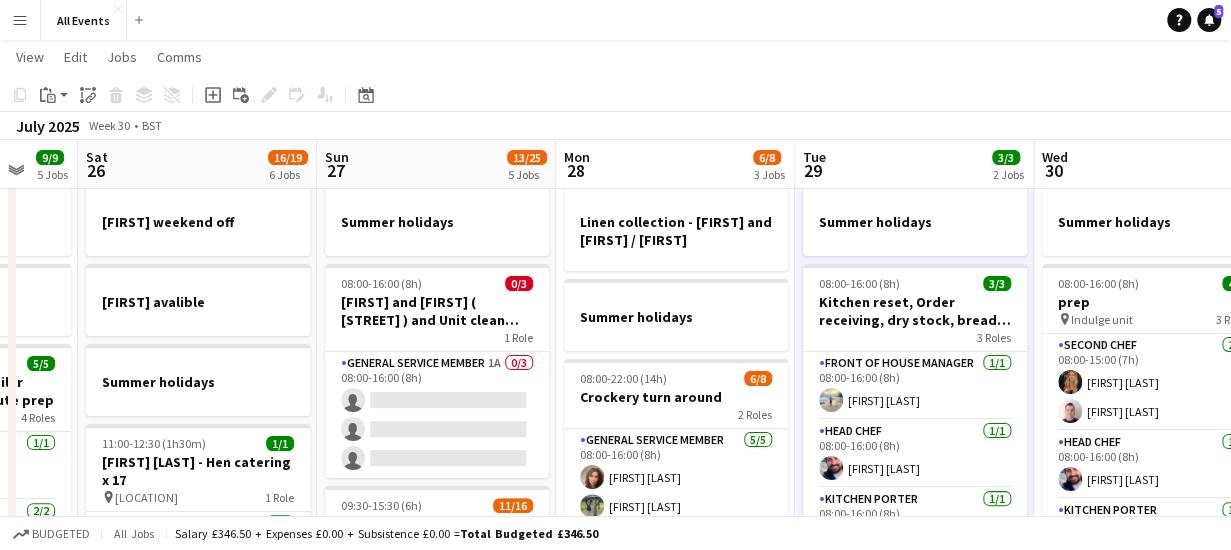 scroll, scrollTop: 0, scrollLeft: 0, axis: both 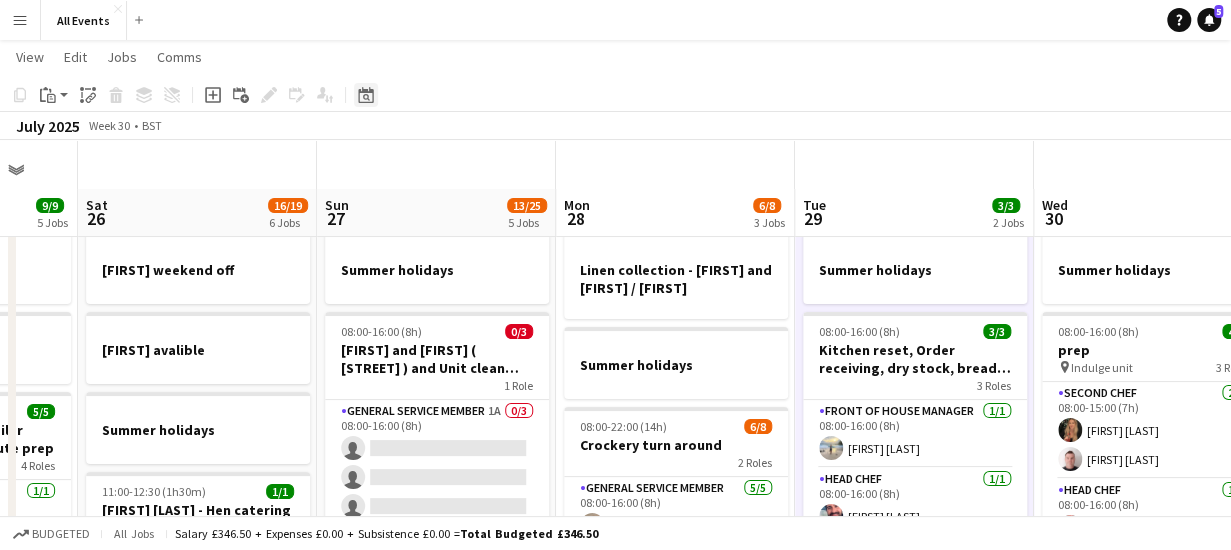 click 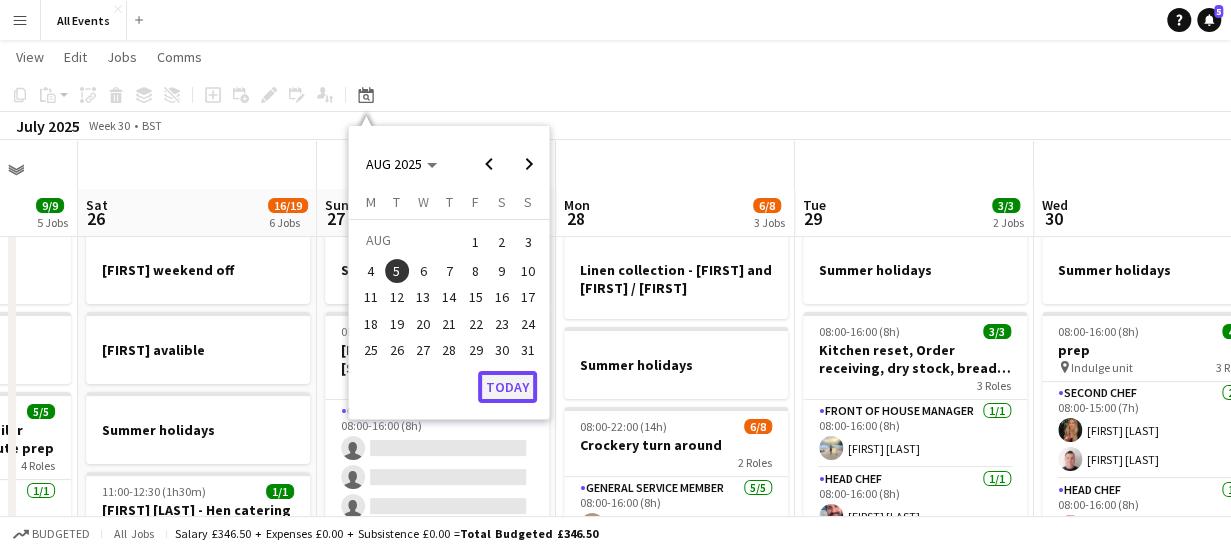 click on "Today" at bounding box center [507, 387] 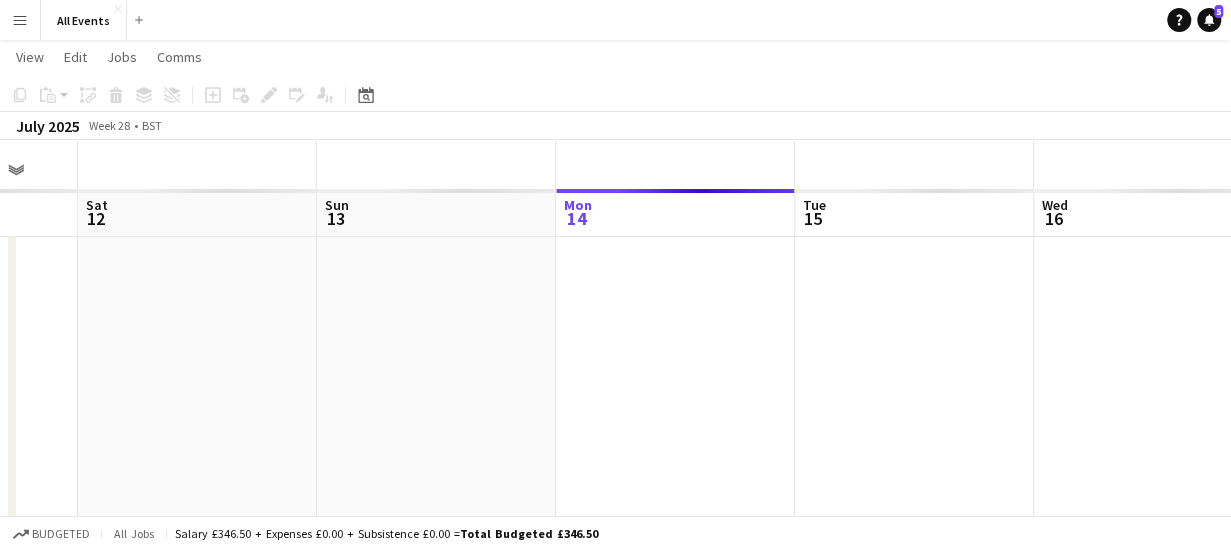 scroll, scrollTop: 0, scrollLeft: 688, axis: horizontal 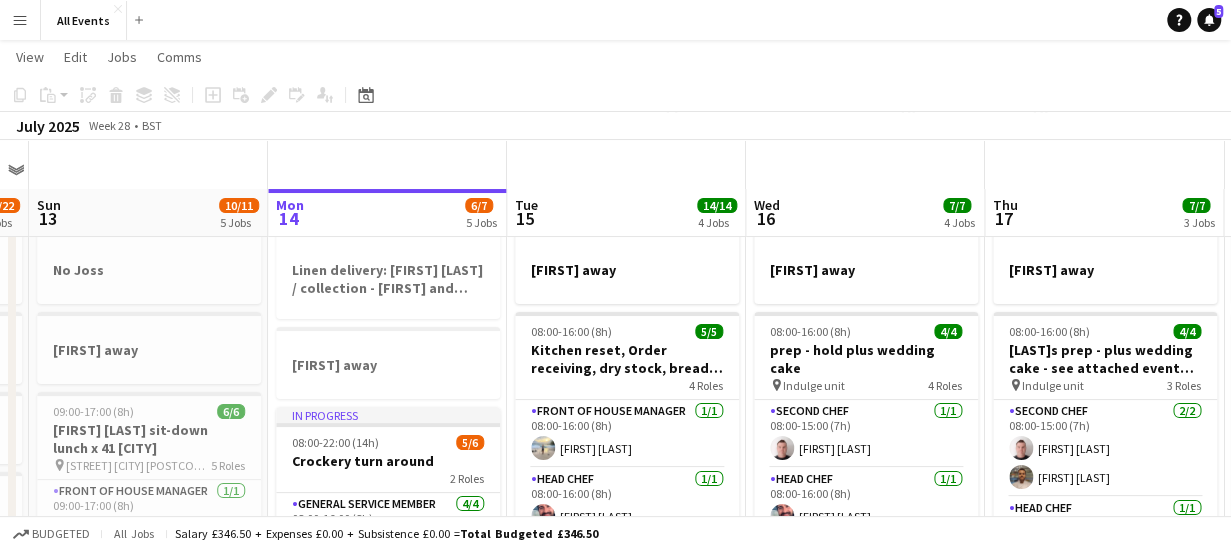 click on "Thu 10 6/8 4 Jobs Fri 11 11/11 6 Jobs Sat 12 19/22 6 Jobs Sun 13 10/11 5 Jobs Mon 14 6/7 5 Jobs Tue 15 14/14 4 Jobs Wed 16 7/7 4 Jobs Thu 17 7/7 3 Jobs Fri 18 8/8 6 Jobs Sat 19 6/6 5 Jobs Sun 20 2 Jobs [FIRST] away 07:00-14:30 (7h30m) 4/4 Event Prep + [LAST]s
pin
Indulge unit 3 Roles Head Chef 1/1 07:00-14:30 (7h30m) [FIRST] [LAST] Second Chef 2/2 07:00-14:30 (7h30m) [FIRST] [LAST] [FIRST] [LAST] Kitchen Porter 1/1 08:00-14:30 (6h30m) [FIRST] [LAST] 14:30-22:00 (7h30m) 2/4 Prep
pin
Indulge unit 3 Roles Head Chef 1/1 14:30-22:00 (7h30m) [FIRST] [LAST] Kitchen Porter 1/1 14:30-22:00 (7h30m) [FIRST] [LAST] Second Chef 0/2 14:30-22:00 (7h30m)
single-neutral-actions
single-neutral-actions
single-neutral-actions
No Joss
[FIRST] away 1/1" at bounding box center (626, 1118) 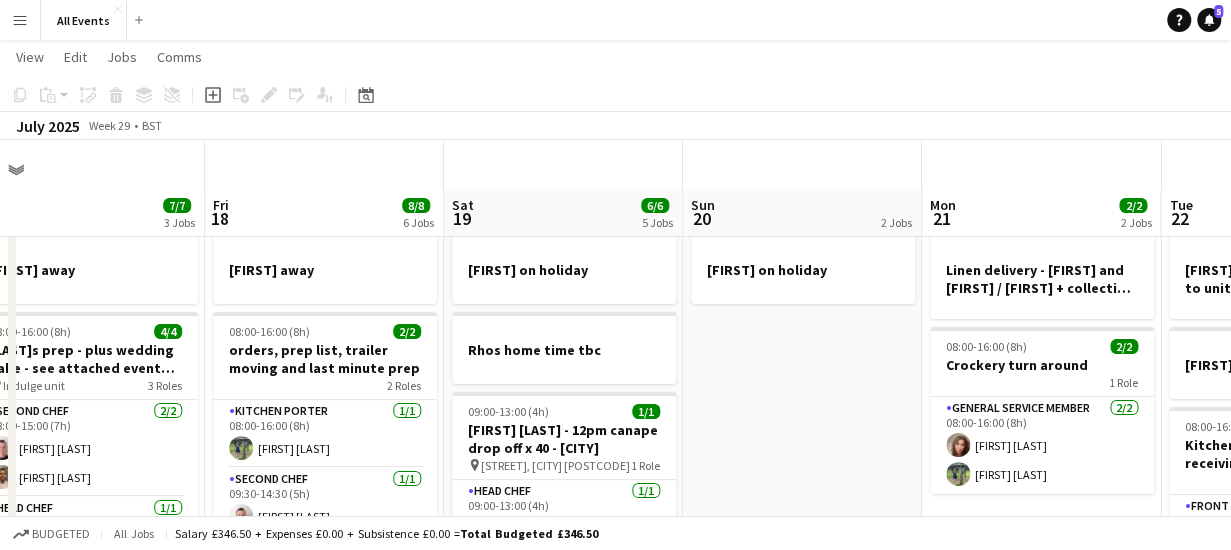 scroll, scrollTop: 0, scrollLeft: 772, axis: horizontal 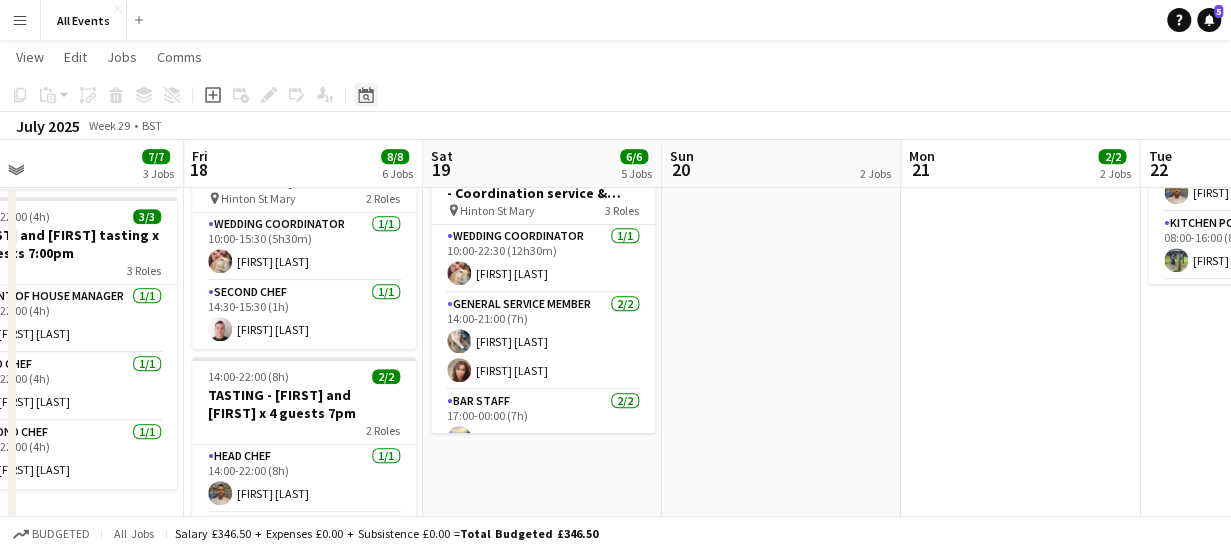 click 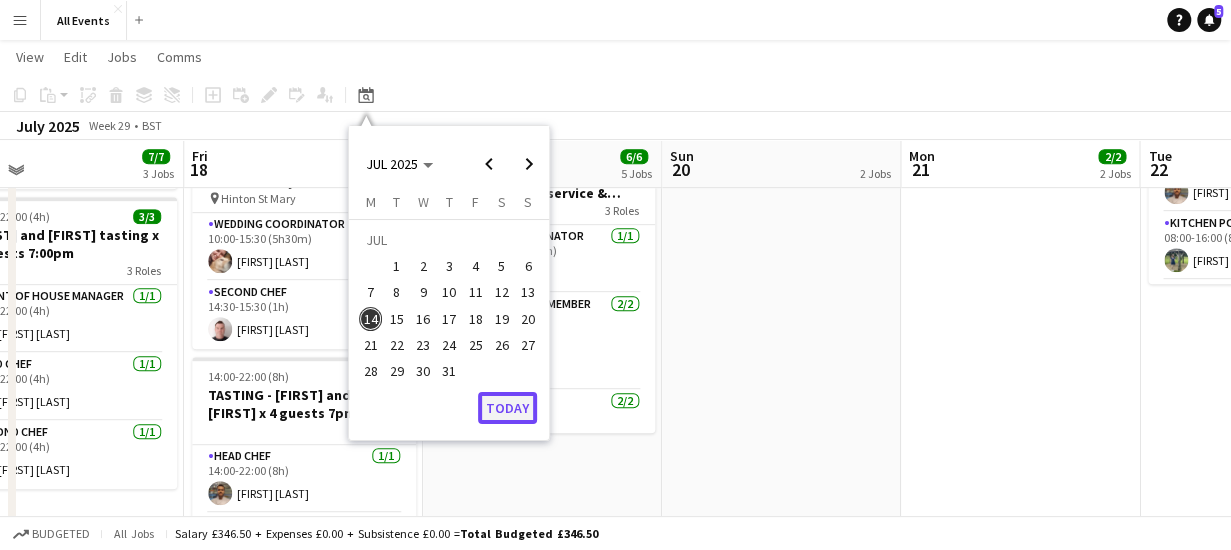 click on "Today" at bounding box center [507, 408] 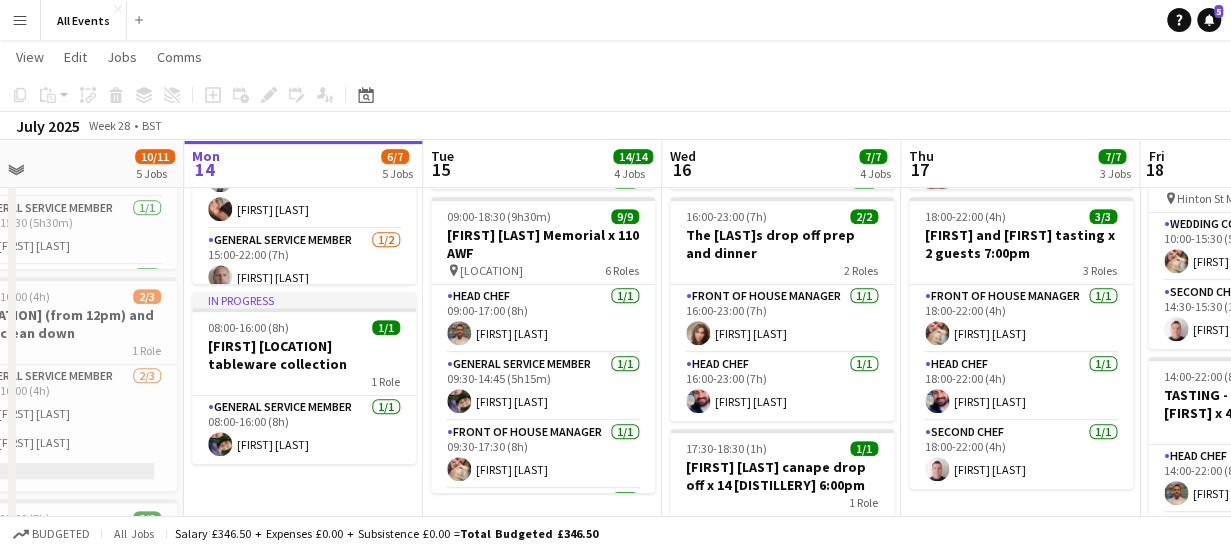 scroll, scrollTop: 0, scrollLeft: 688, axis: horizontal 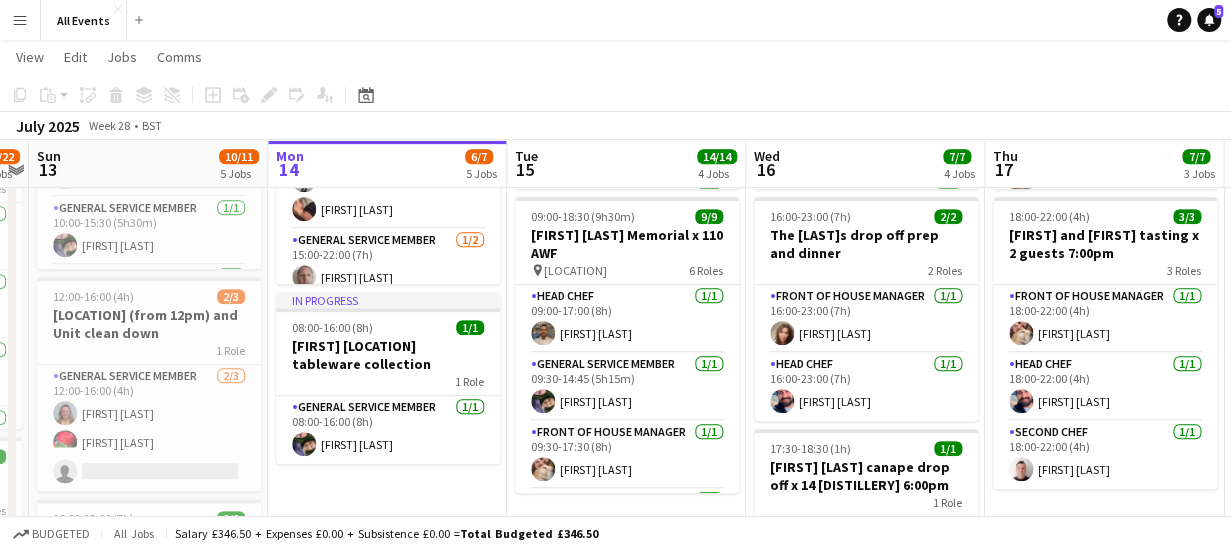 click on "Tue   15   14/14   4 Jobs" at bounding box center (626, 164) 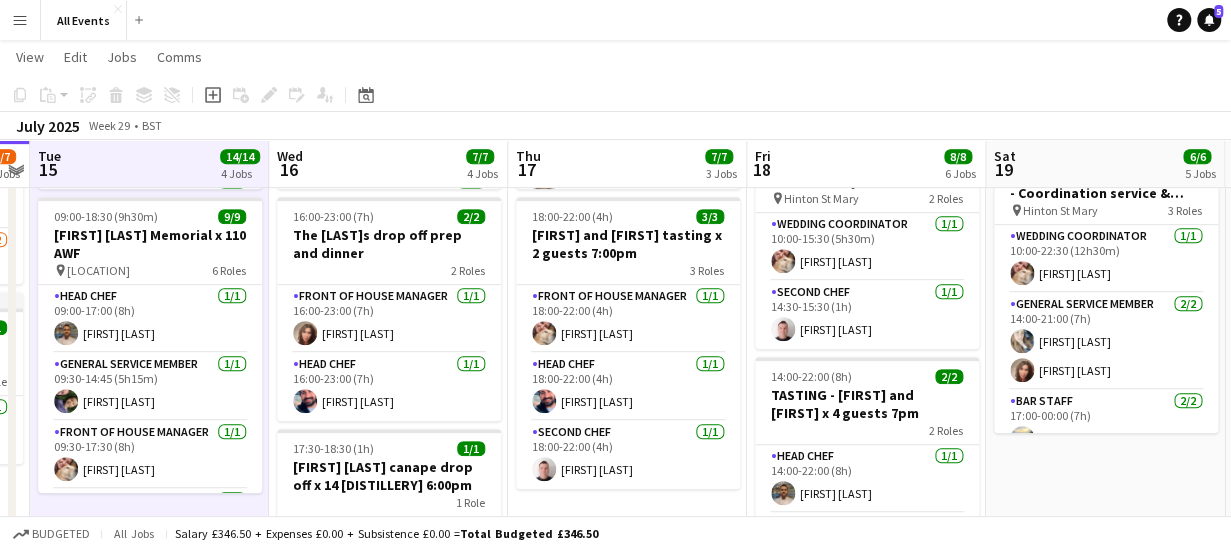 scroll, scrollTop: 0, scrollLeft: 690, axis: horizontal 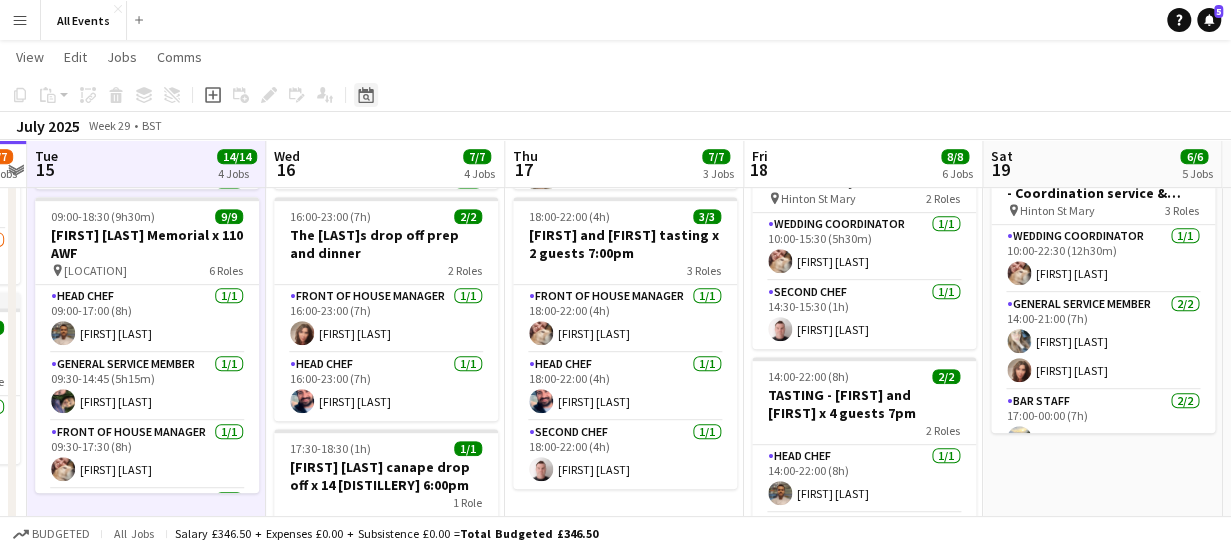 click on "Date picker" 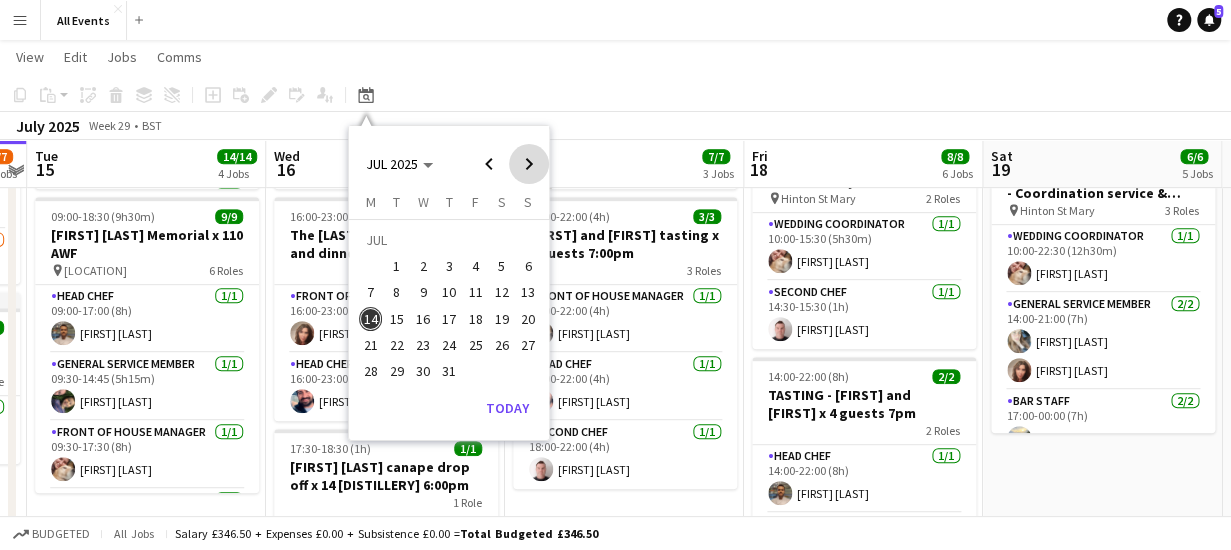 click at bounding box center [529, 164] 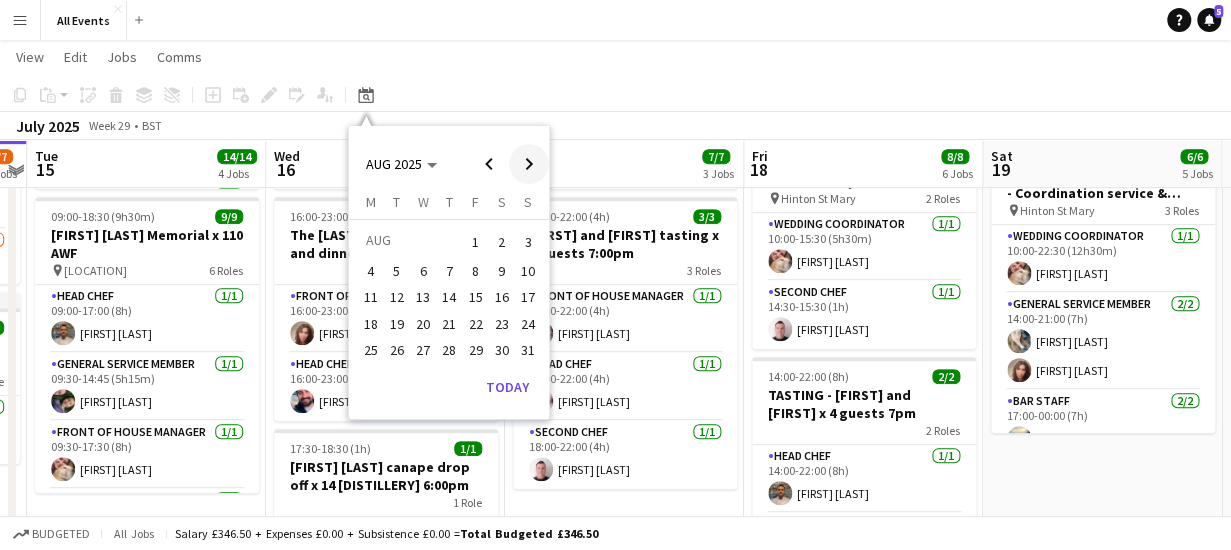 click at bounding box center (529, 164) 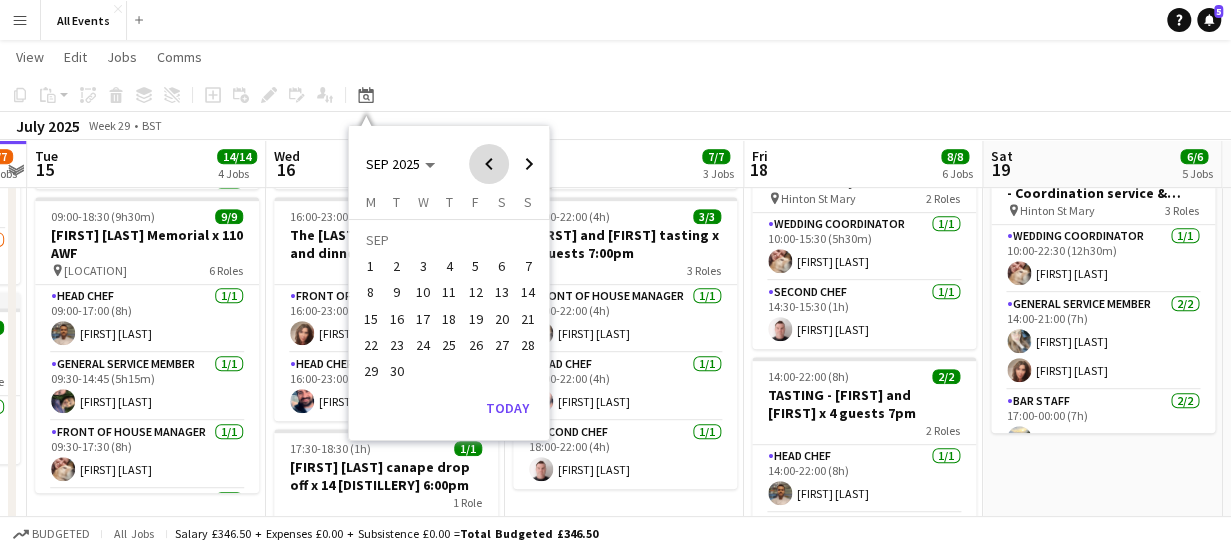 click at bounding box center (489, 164) 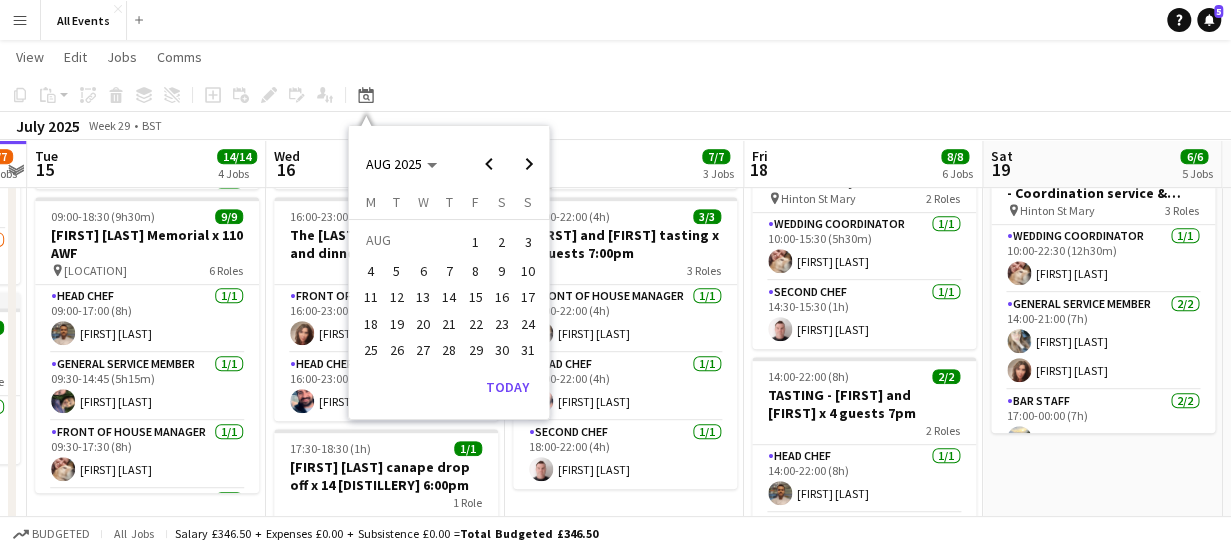click on "23" at bounding box center (502, 324) 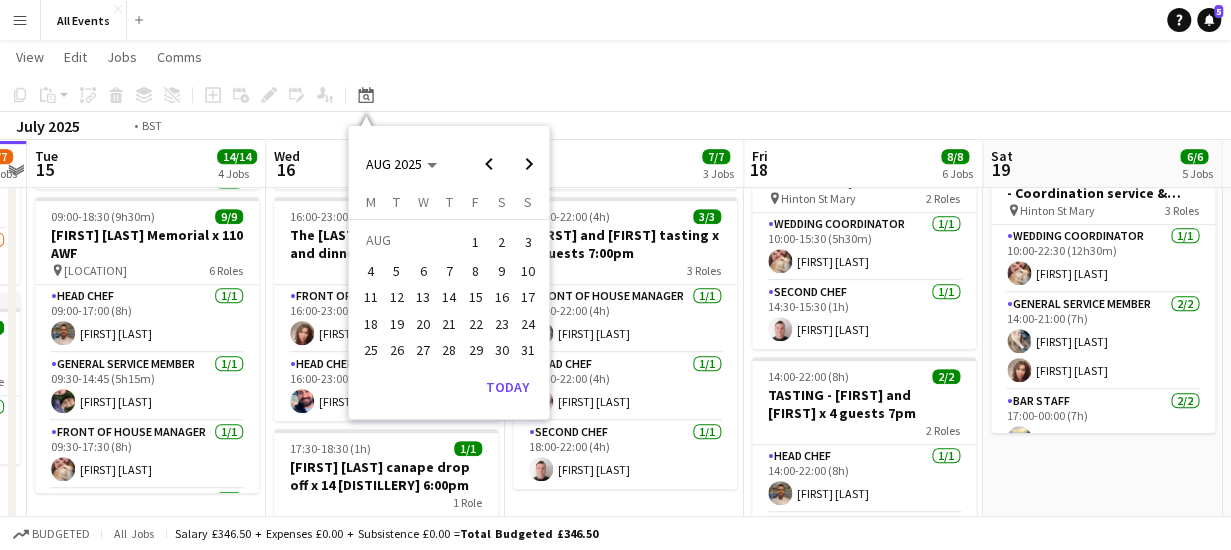 scroll, scrollTop: 0, scrollLeft: 688, axis: horizontal 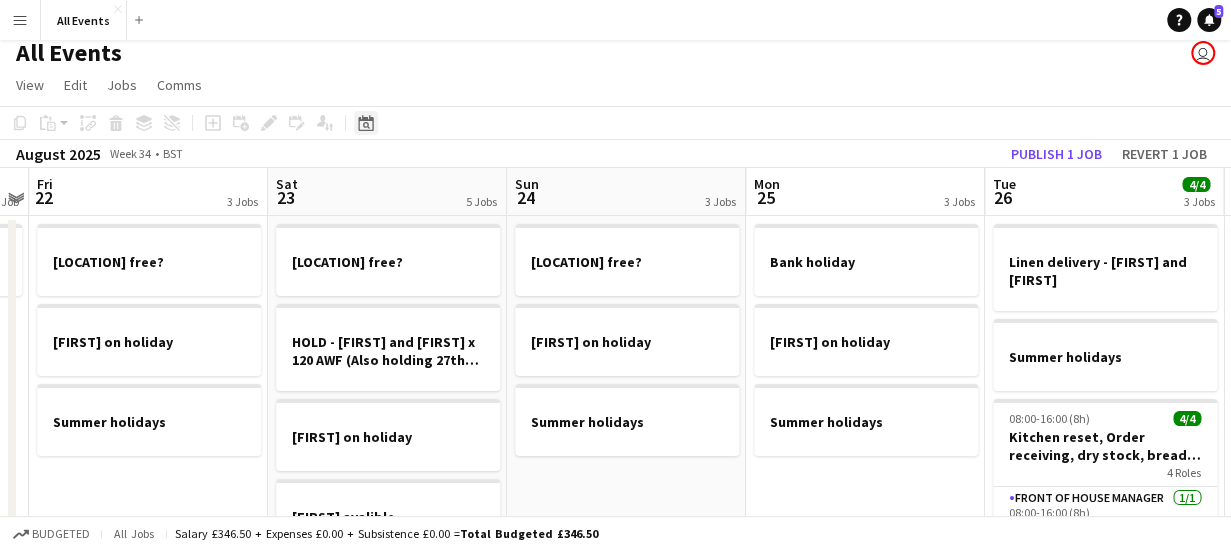 click on "Date picker" at bounding box center (366, 123) 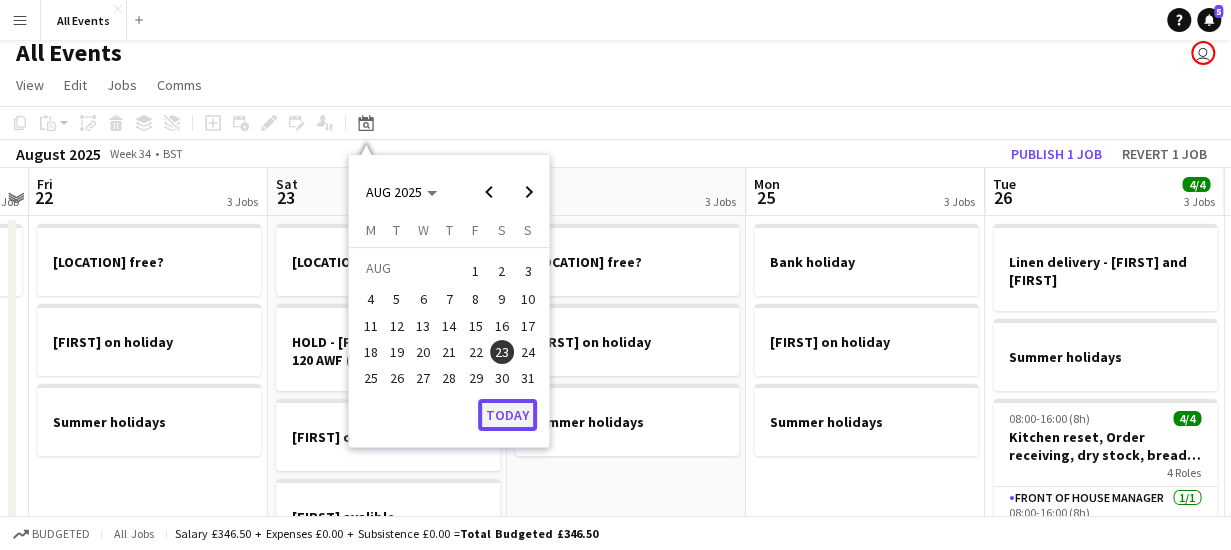 click on "Today" at bounding box center [507, 415] 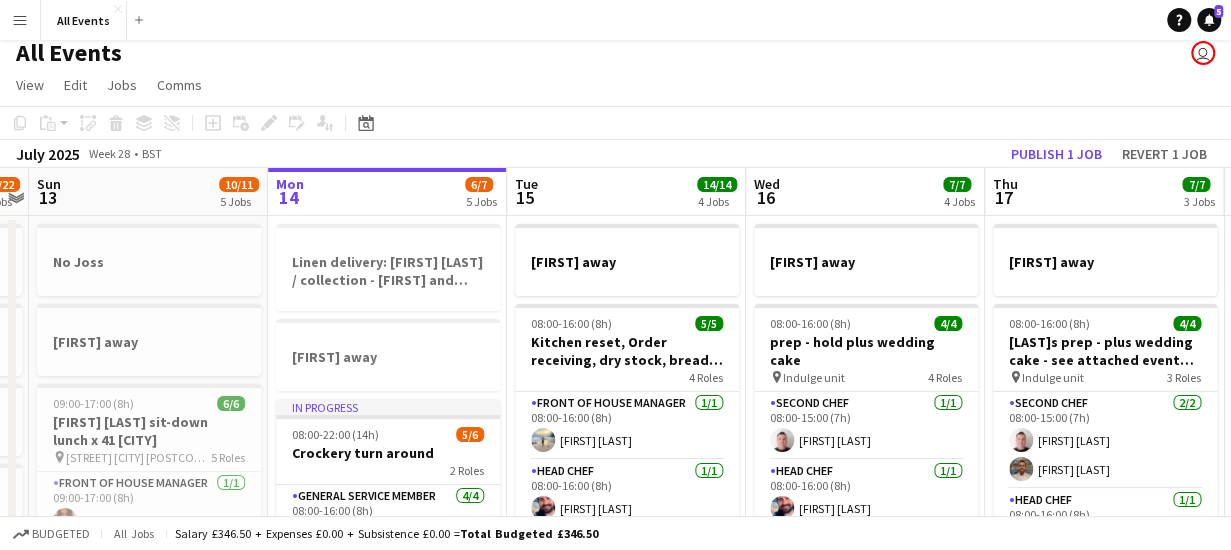 click on "Tue   15   14/14   4 Jobs" at bounding box center [626, 192] 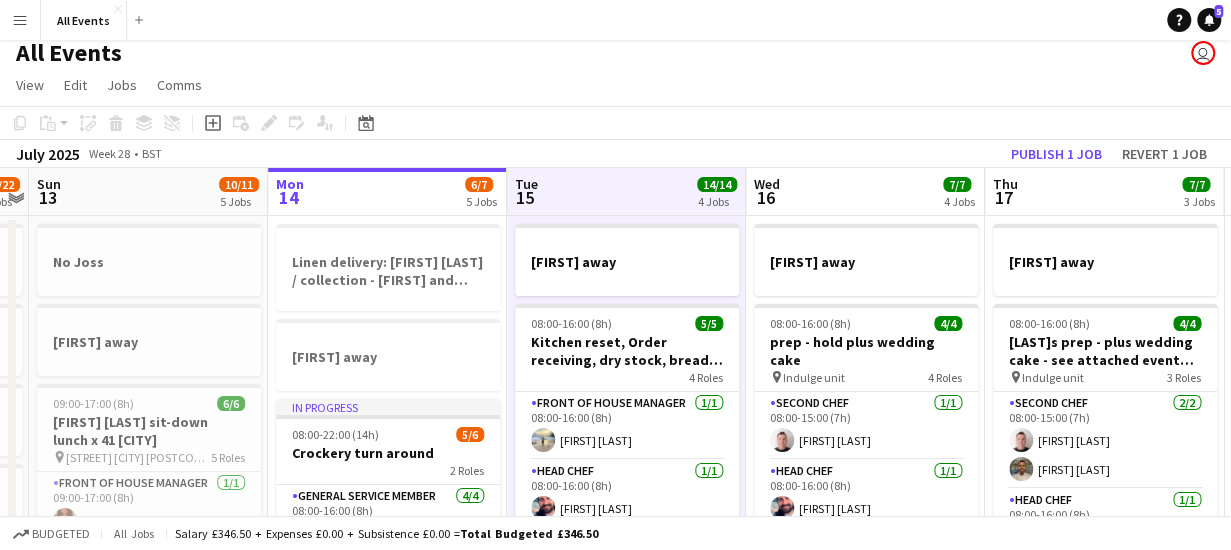 scroll, scrollTop: 0, scrollLeft: 0, axis: both 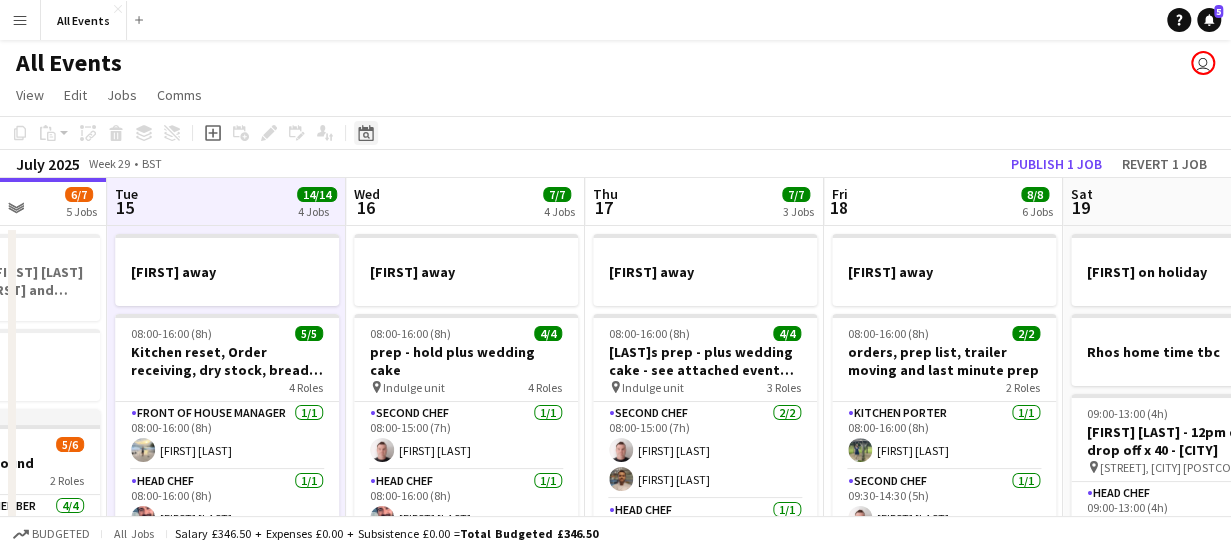 click 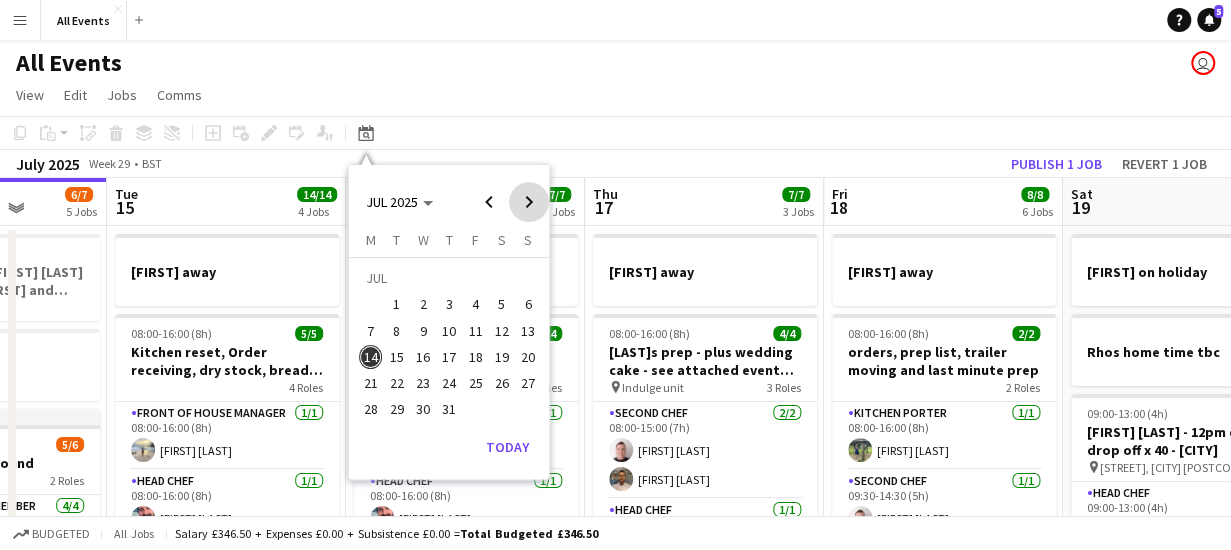 click at bounding box center (529, 202) 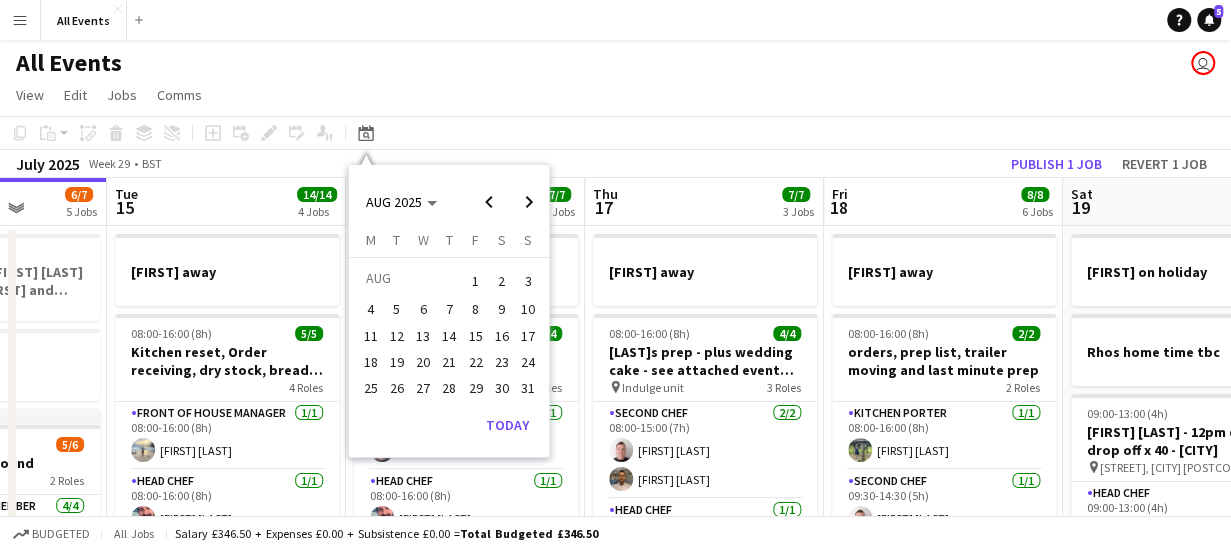 click on "19" at bounding box center (397, 362) 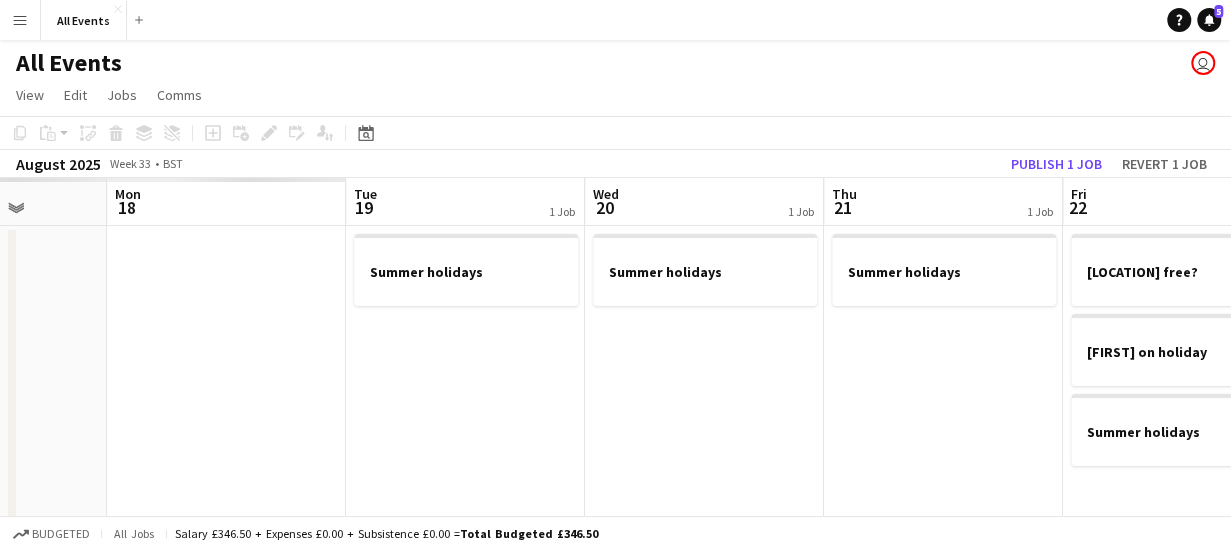scroll, scrollTop: 0, scrollLeft: 688, axis: horizontal 